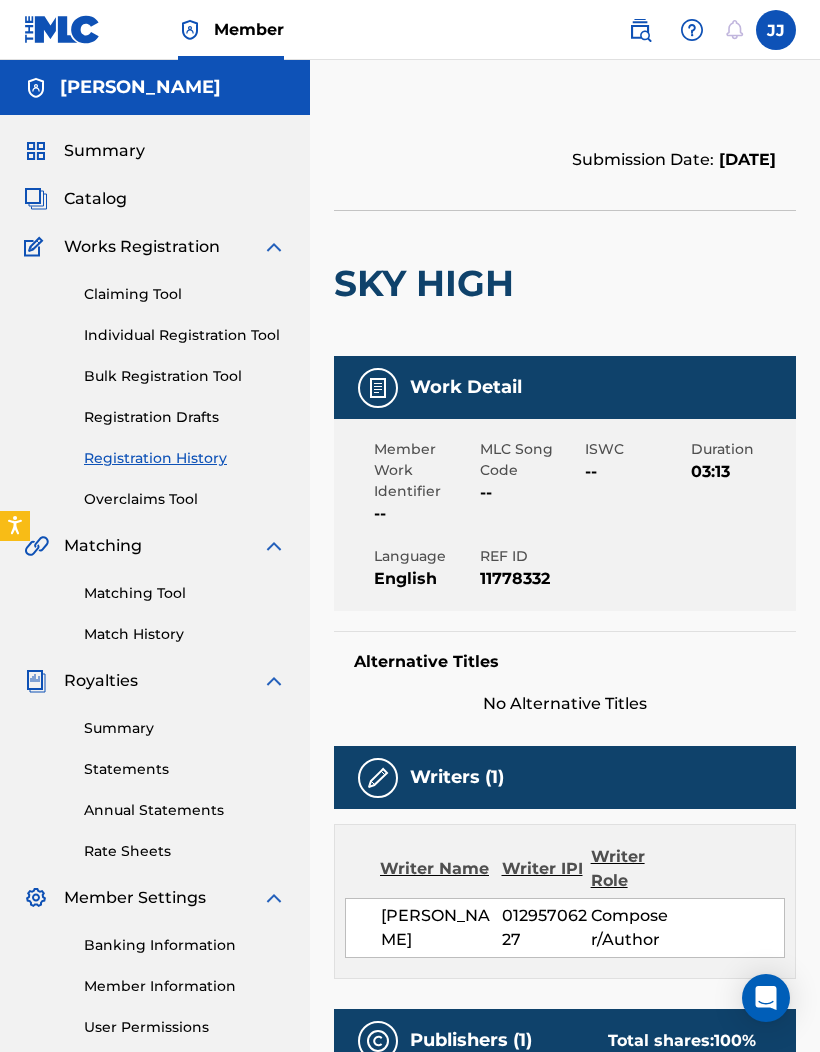 scroll, scrollTop: 175, scrollLeft: 237, axis: both 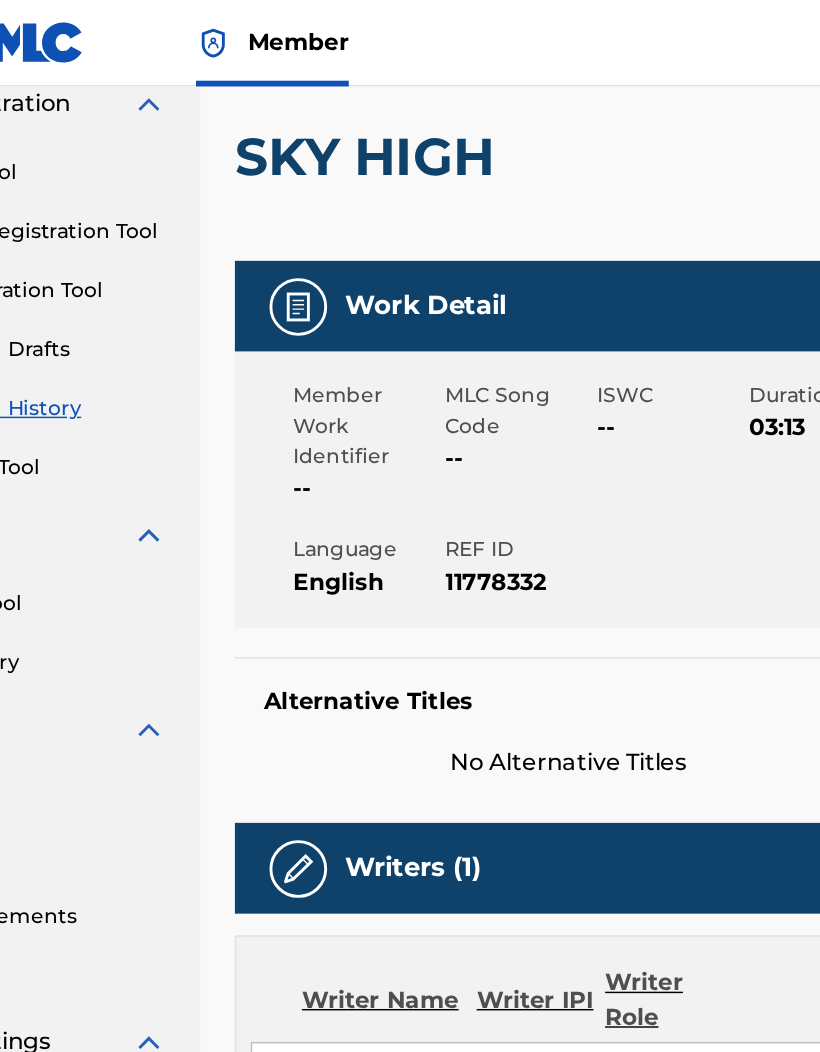 click on "Claiming Tool" at bounding box center [56, 119] 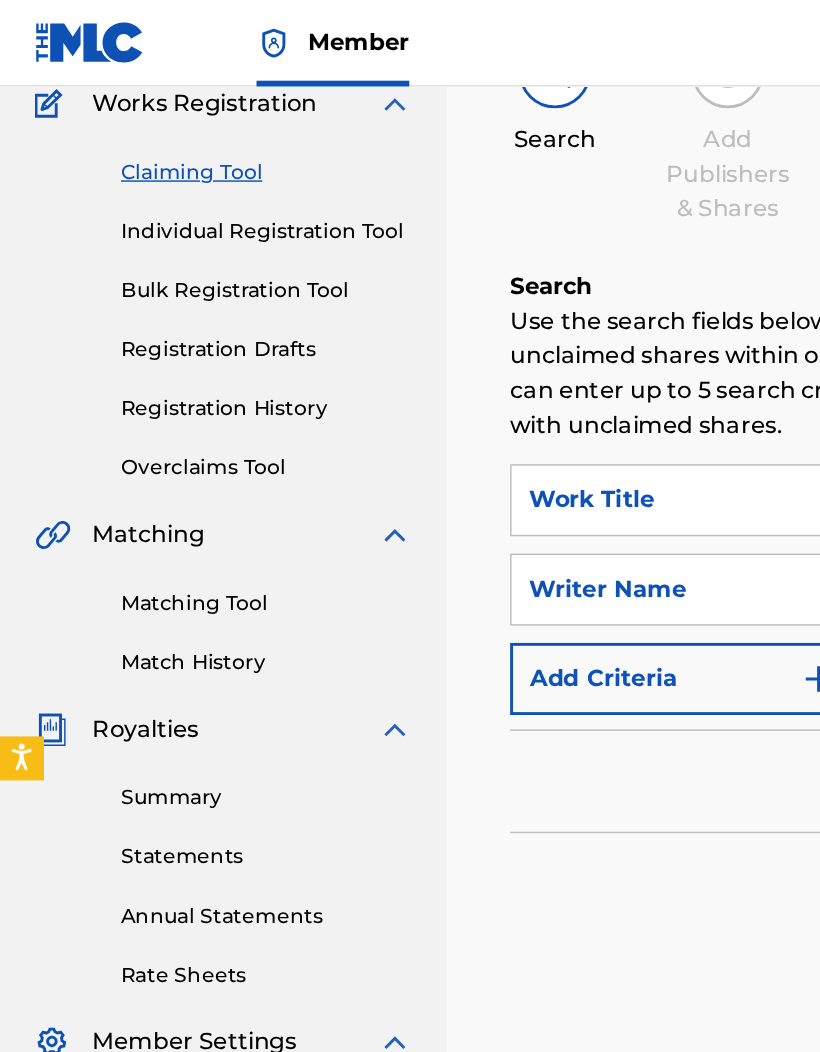 click on "Matching Tool" at bounding box center [185, 418] 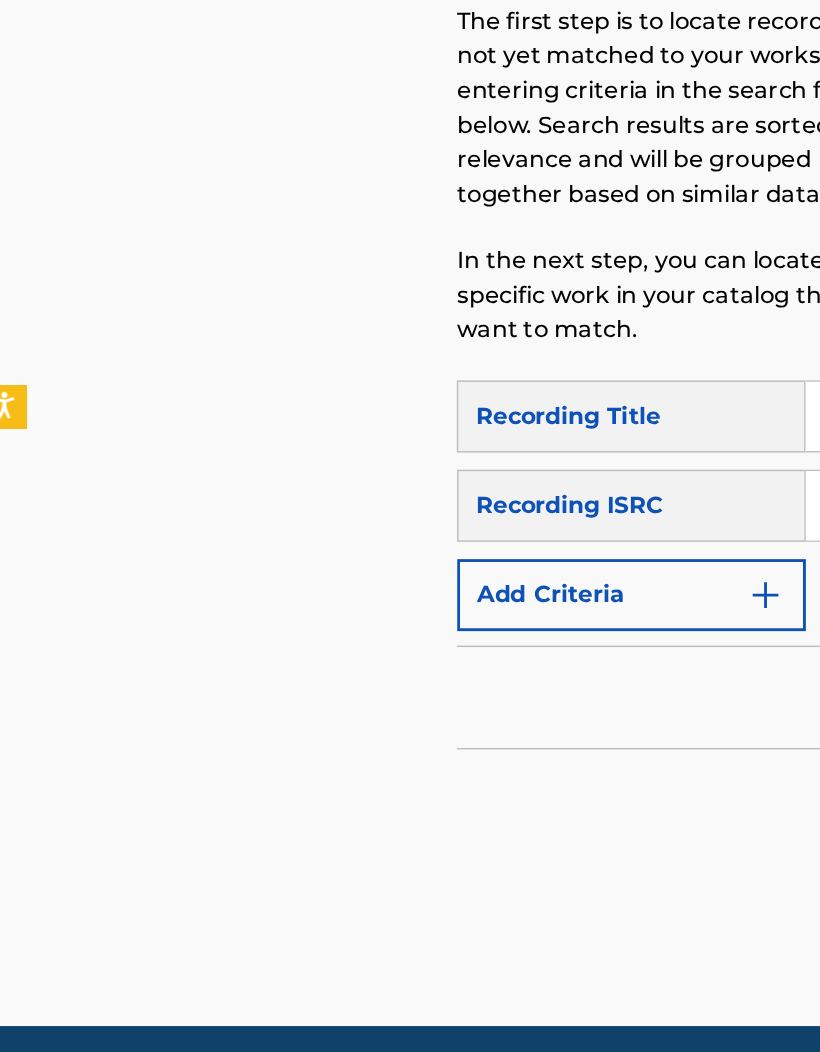 click on "Filters ( 0 )" at bounding box center (536, 728) 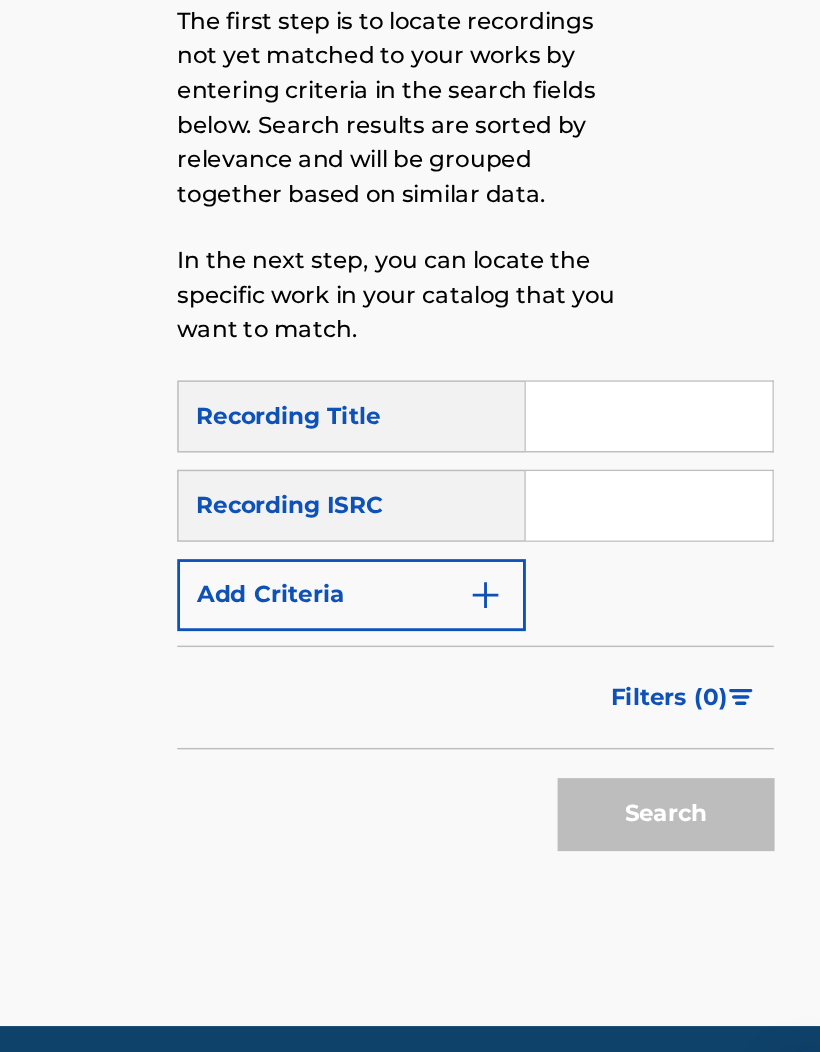 click at bounding box center (656, 533) 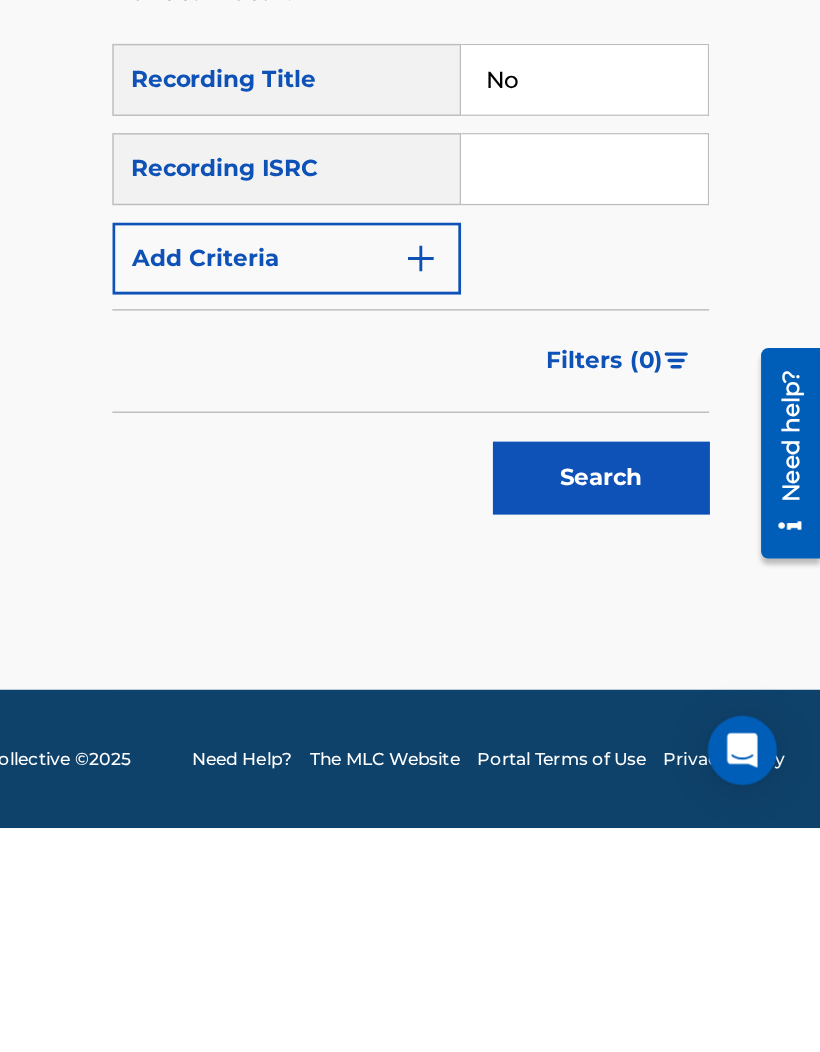 type on "No" 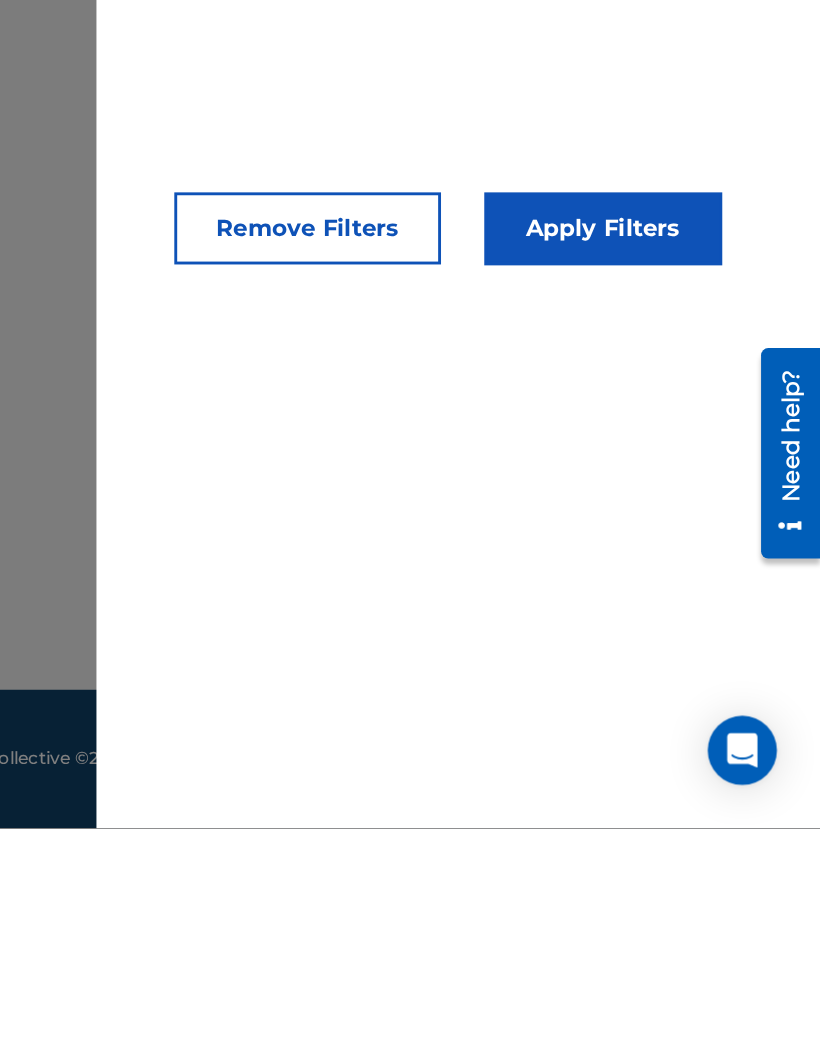 scroll, scrollTop: 82, scrollLeft: 0, axis: vertical 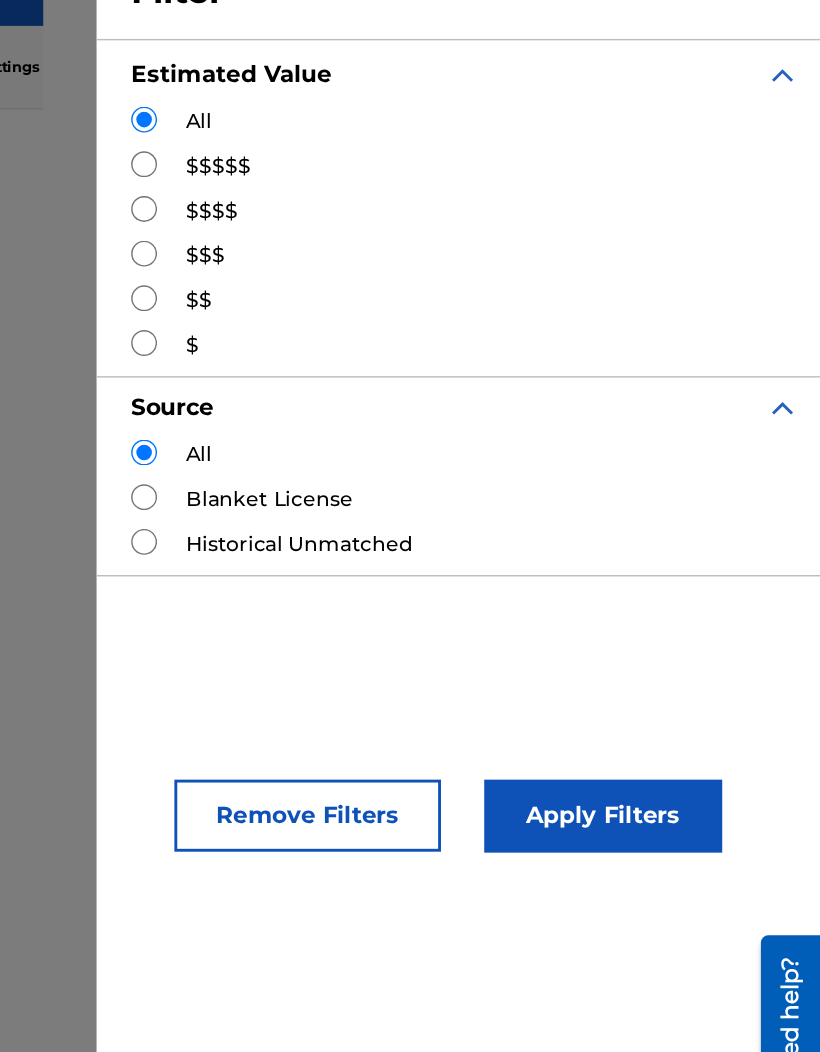 click at bounding box center [351, 184] 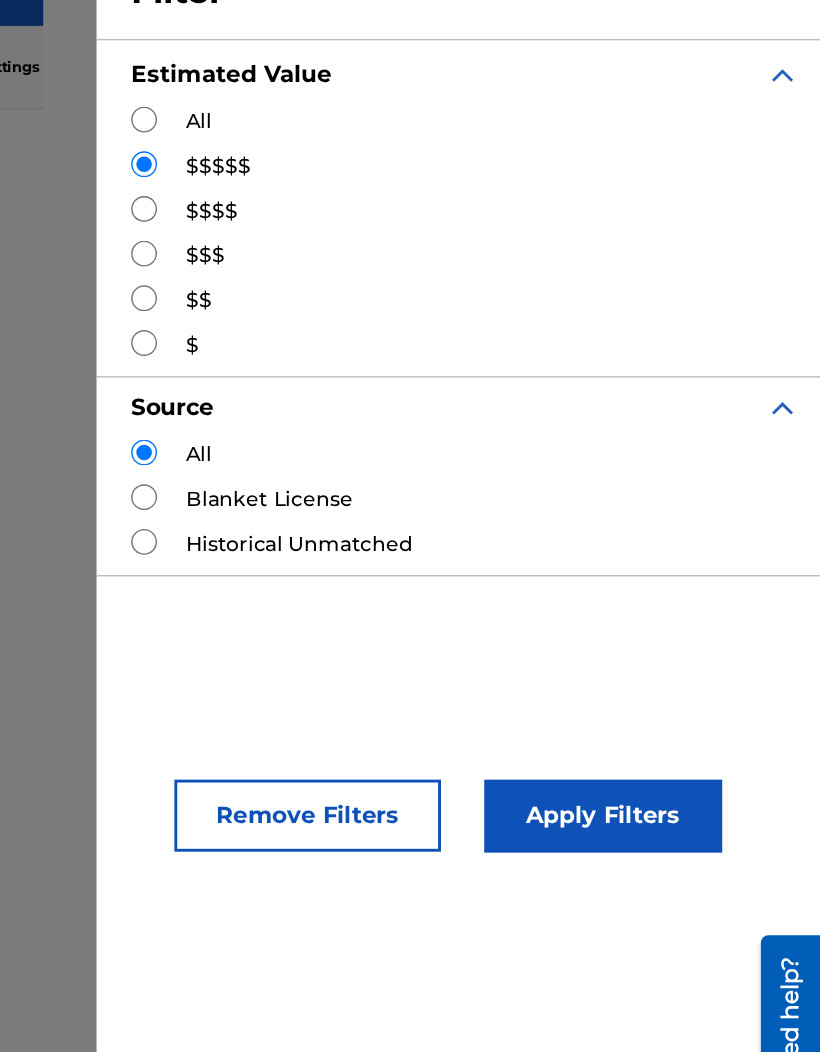 click on "Apply Filters" at bounding box center [669, 636] 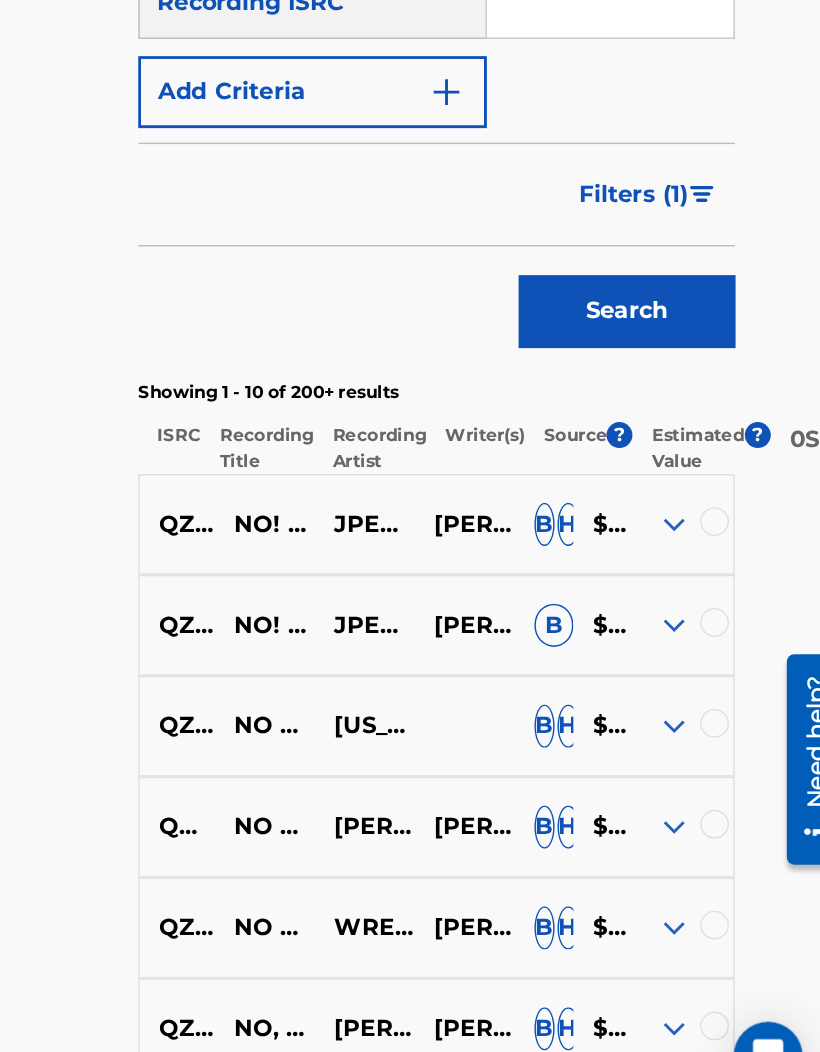 scroll, scrollTop: 441, scrollLeft: 0, axis: vertical 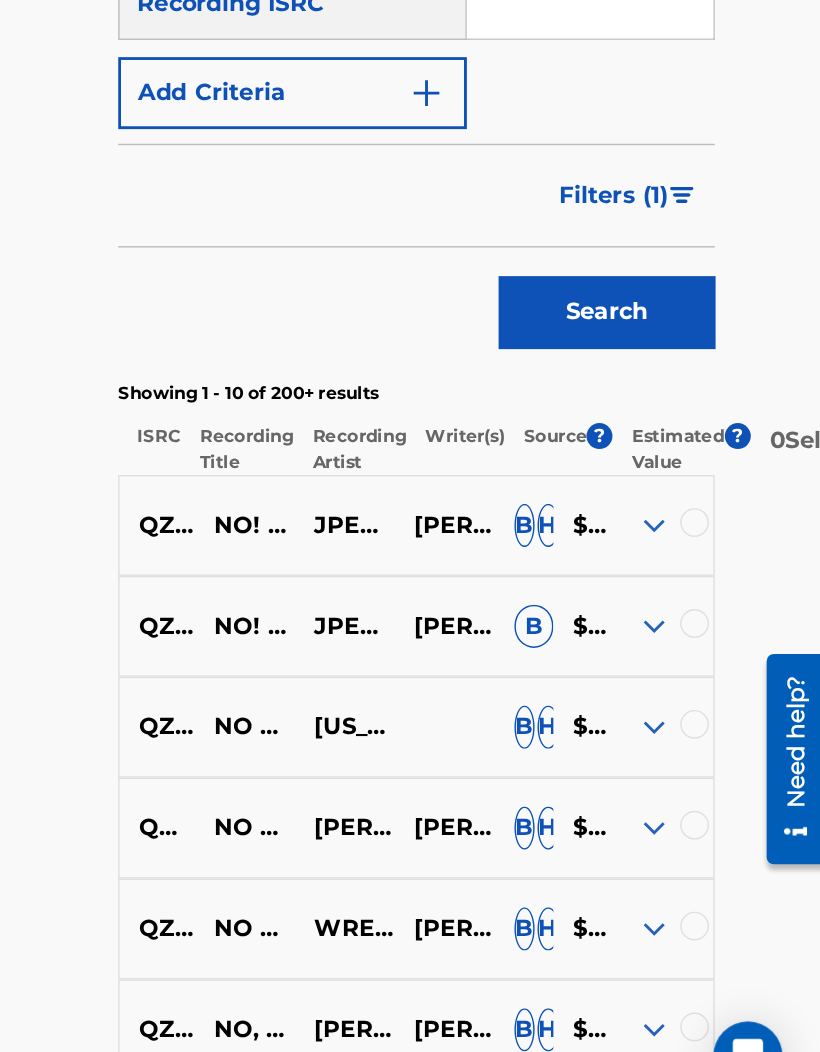 click at bounding box center [701, 770] 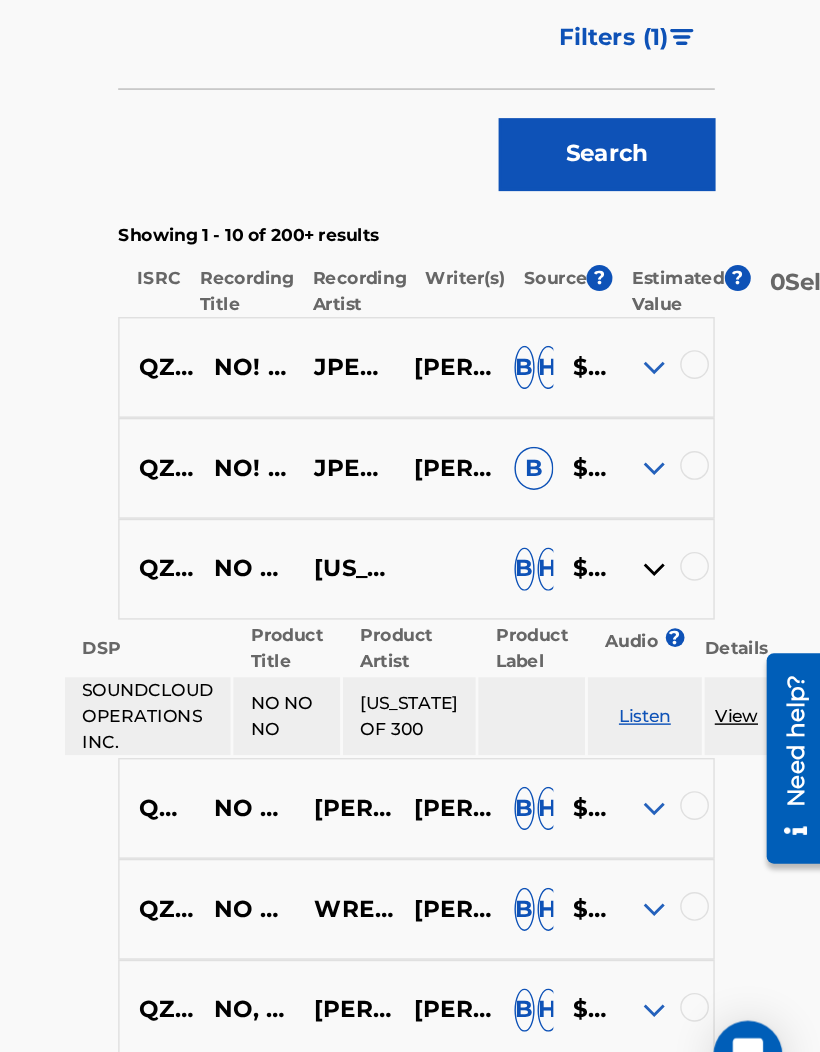 scroll, scrollTop: 550, scrollLeft: 0, axis: vertical 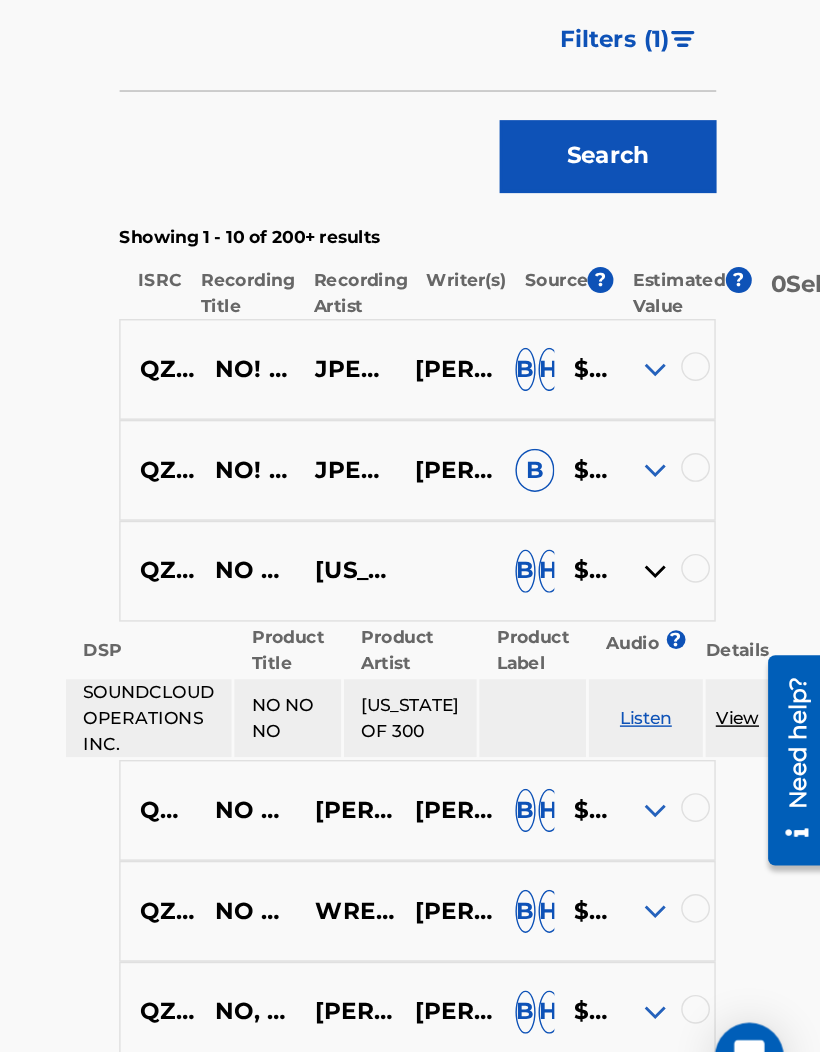 click at bounding box center (701, 827) 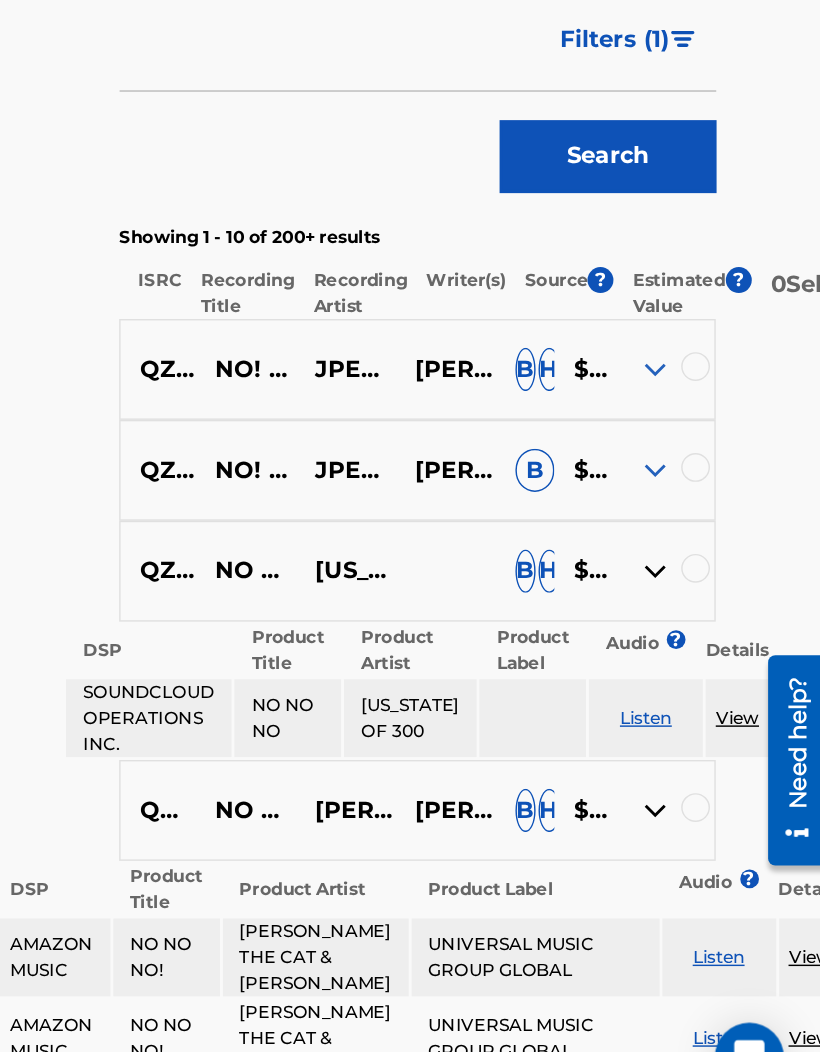 click at bounding box center [701, 827] 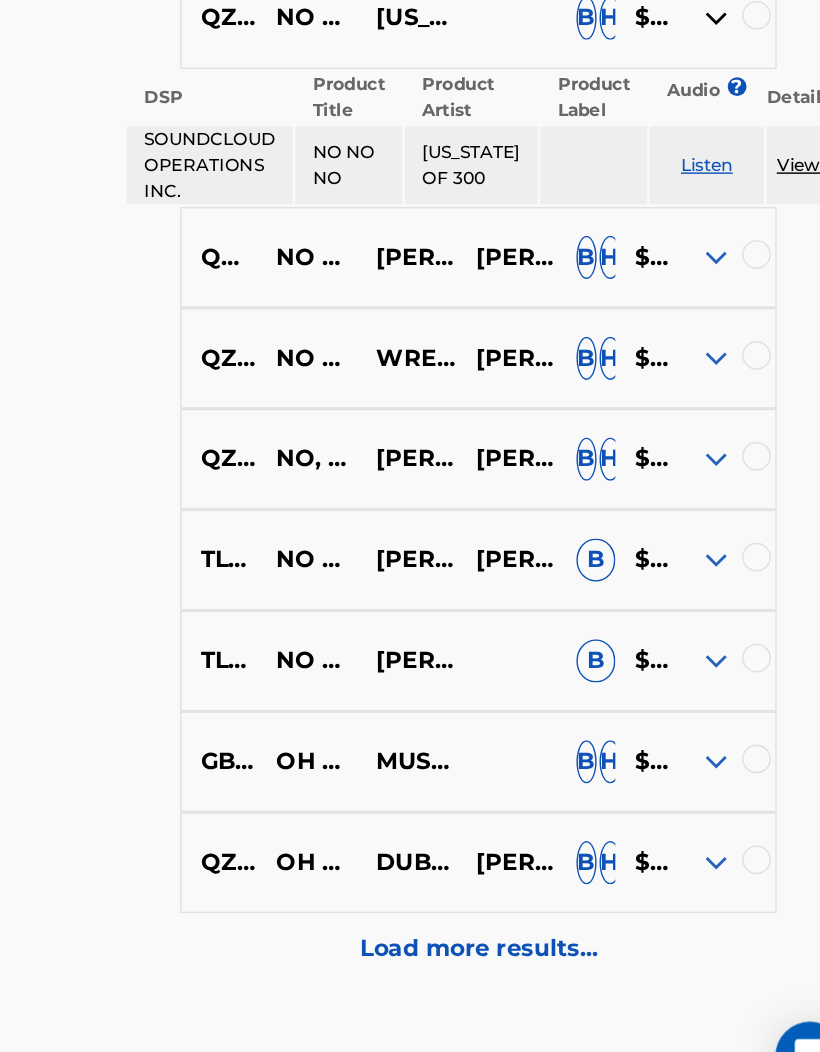 scroll, scrollTop: 936, scrollLeft: 0, axis: vertical 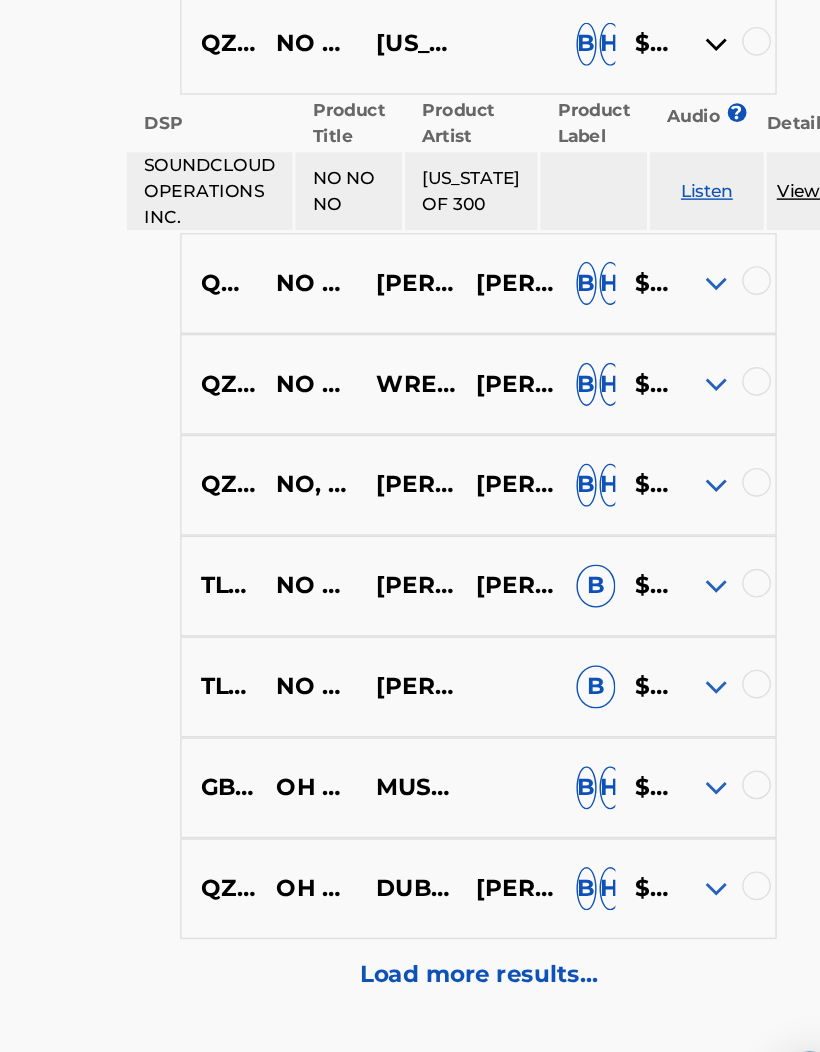 click at bounding box center (701, 721) 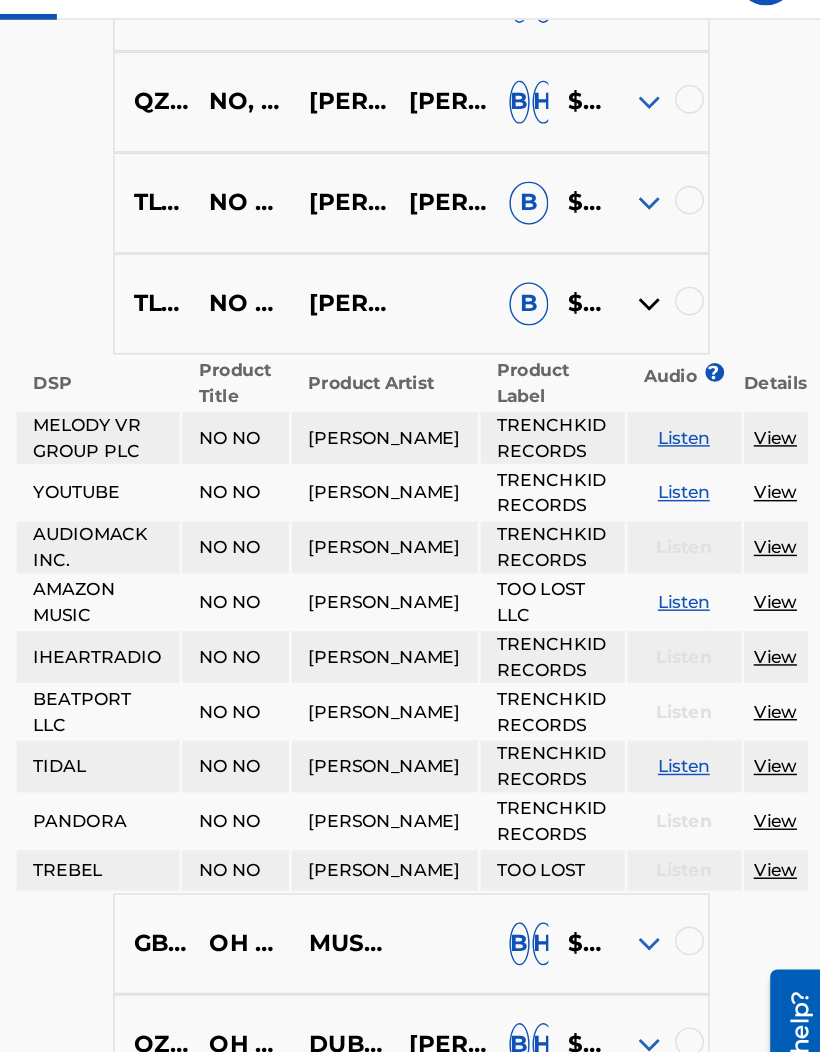 scroll, scrollTop: 1408, scrollLeft: 17, axis: both 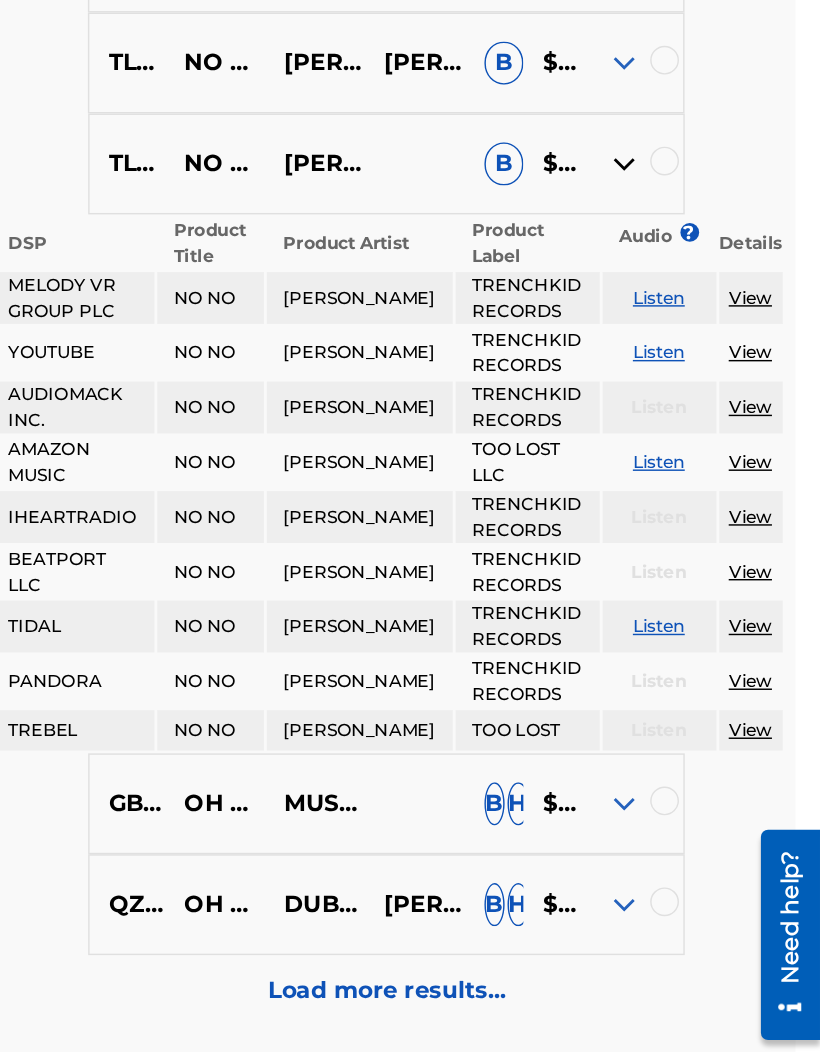 click at bounding box center (684, 701) 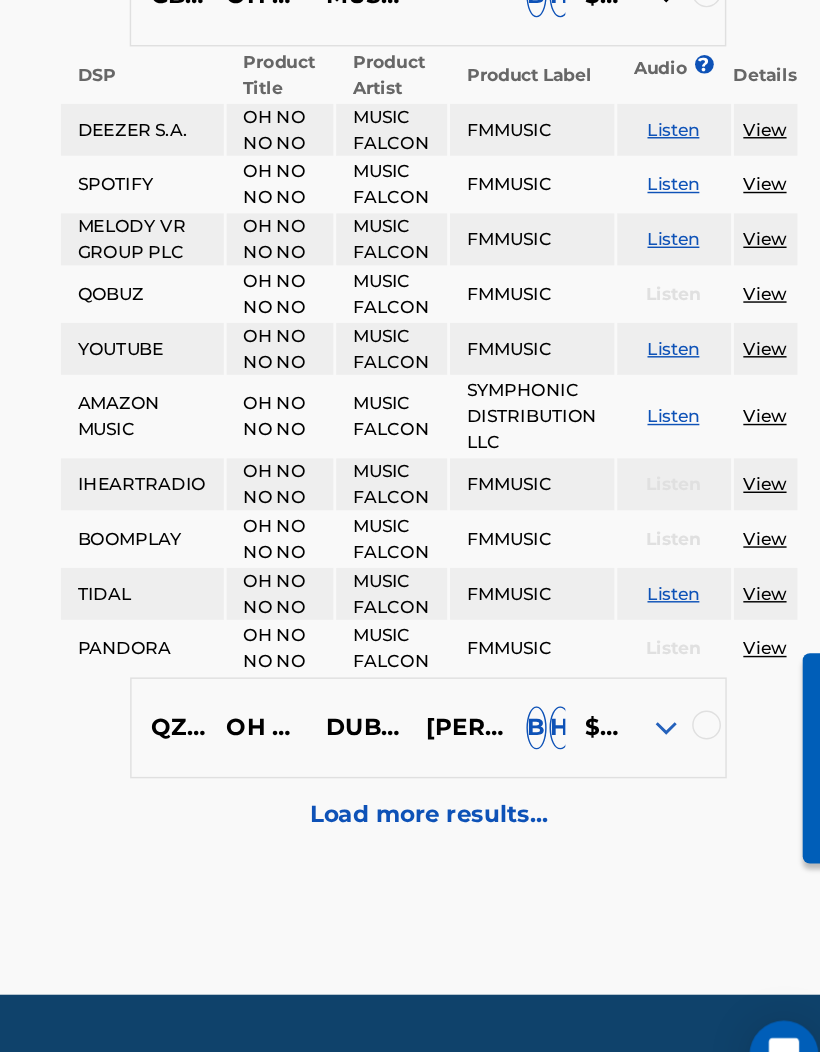 scroll, scrollTop: 1850, scrollLeft: 17, axis: both 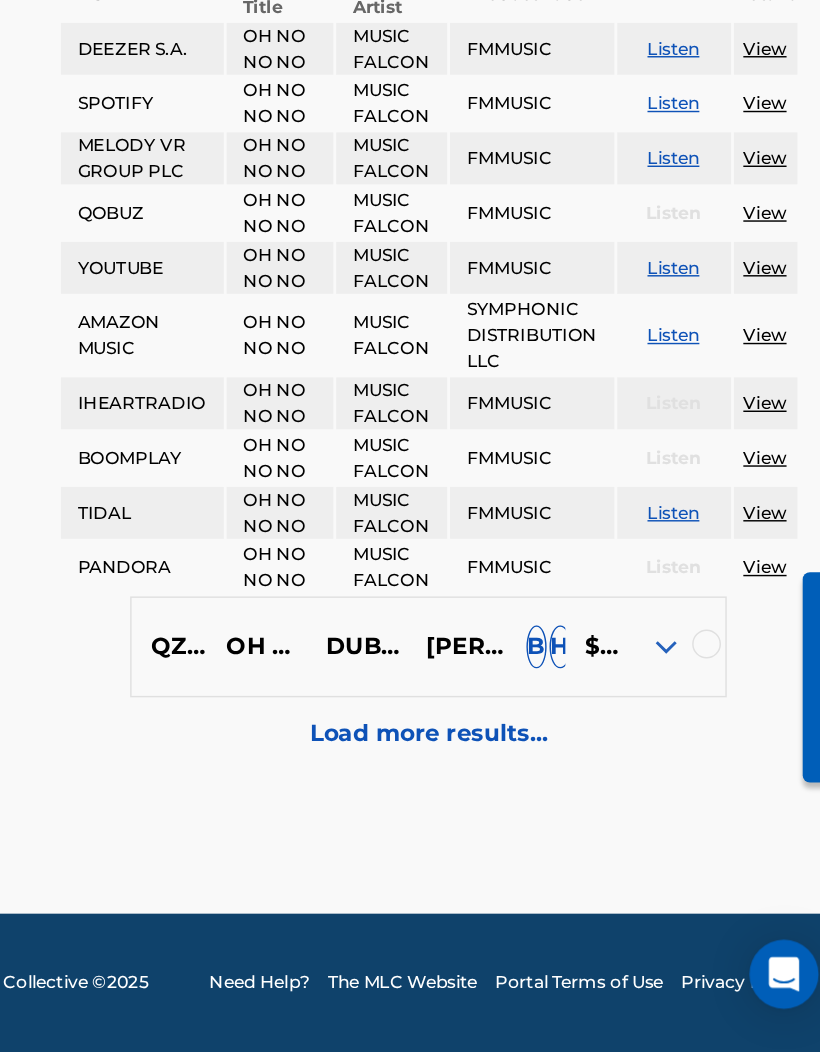 click on "Load more results..." at bounding box center [519, 831] 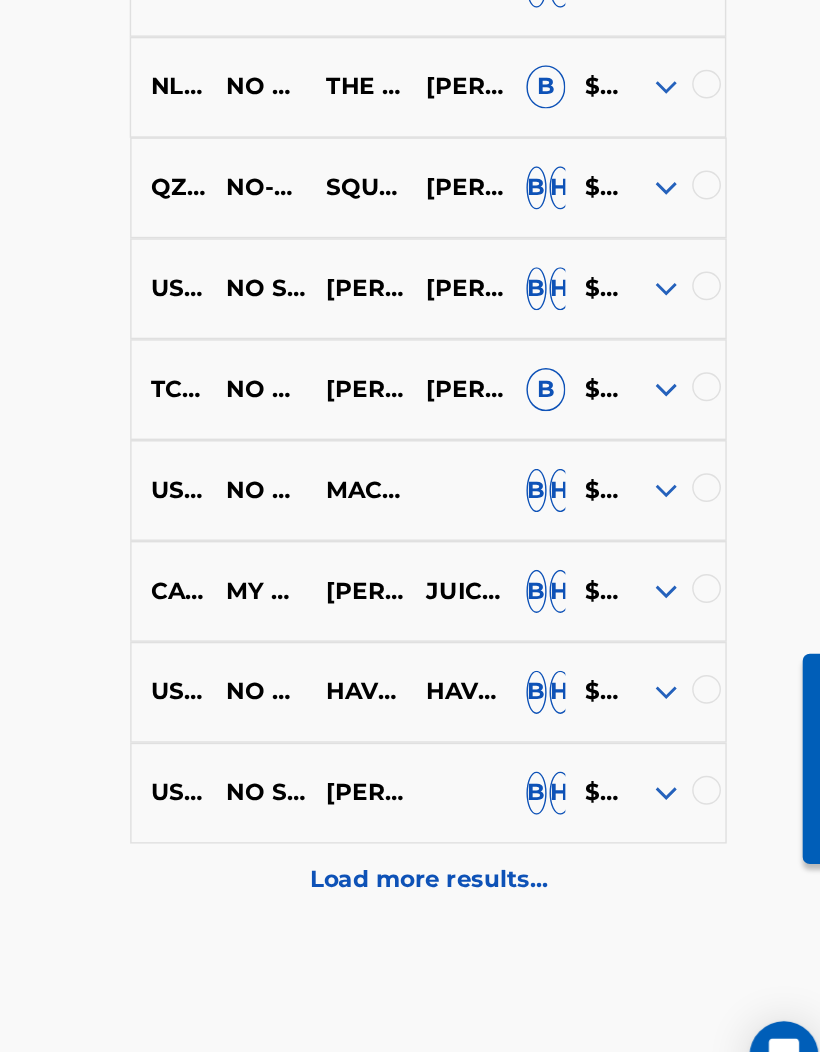 scroll, scrollTop: 1642, scrollLeft: 17, axis: both 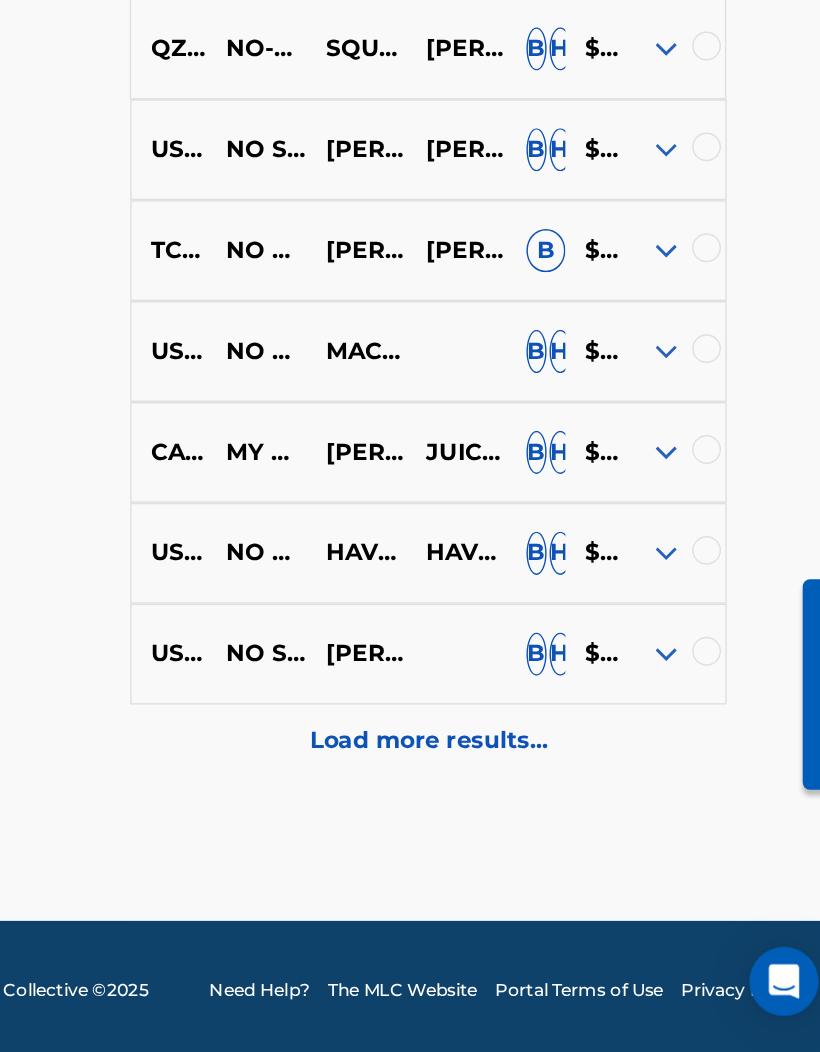 click at bounding box center [684, 771] 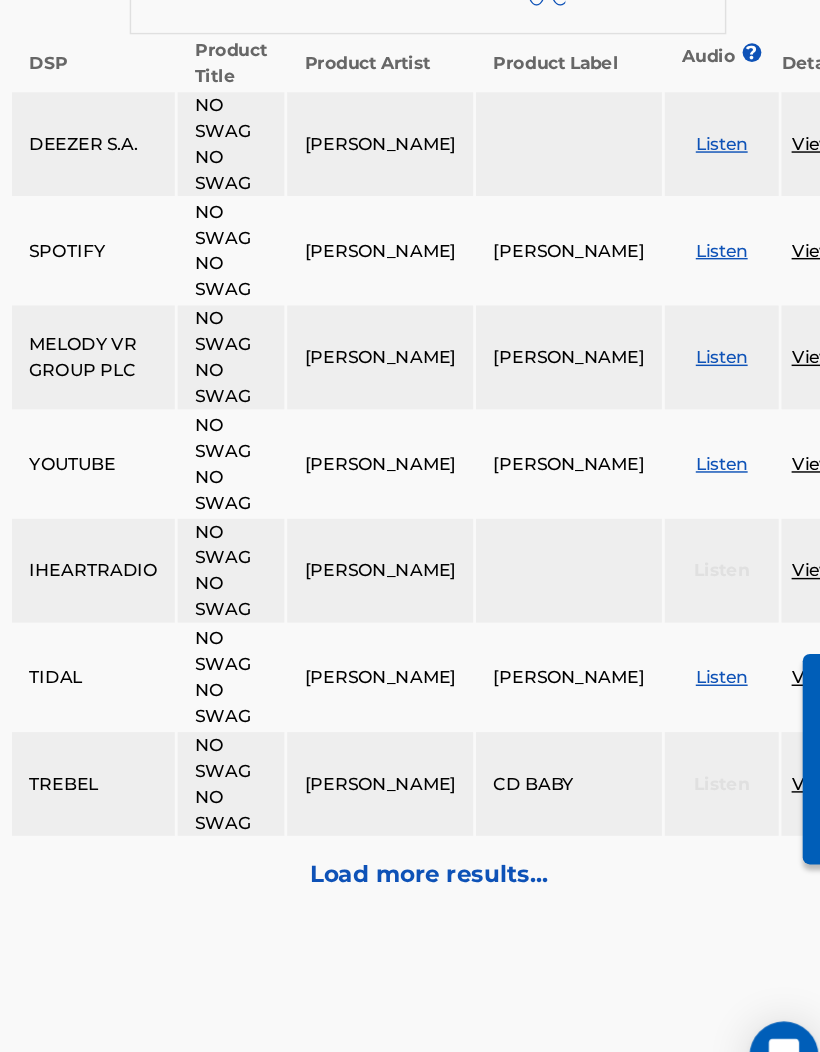 scroll, scrollTop: 2200, scrollLeft: 17, axis: both 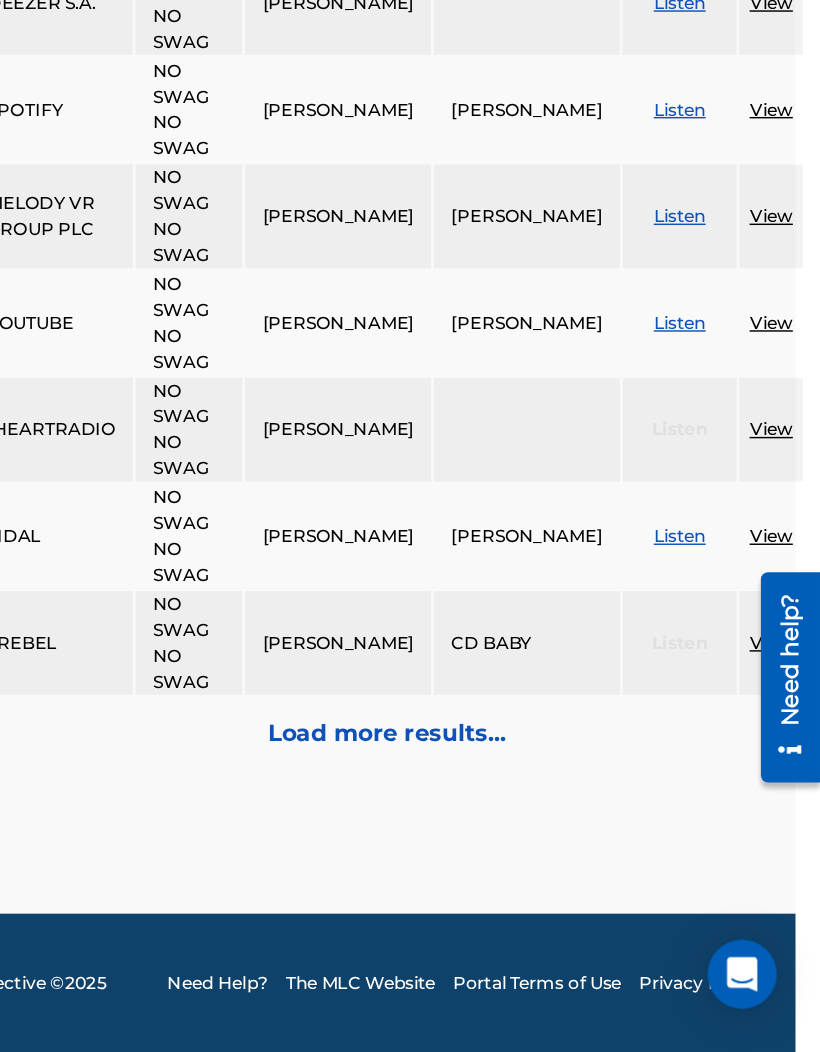 click on "Load more results..." at bounding box center (519, 831) 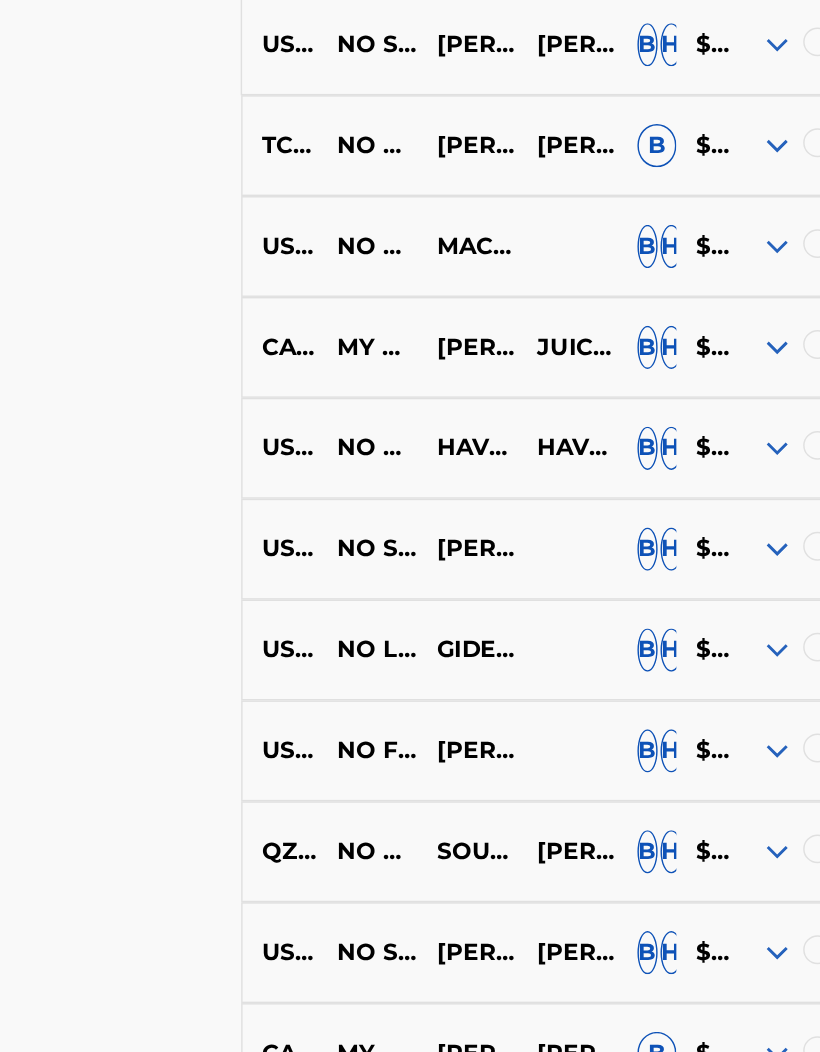 scroll, scrollTop: 1768, scrollLeft: 17, axis: both 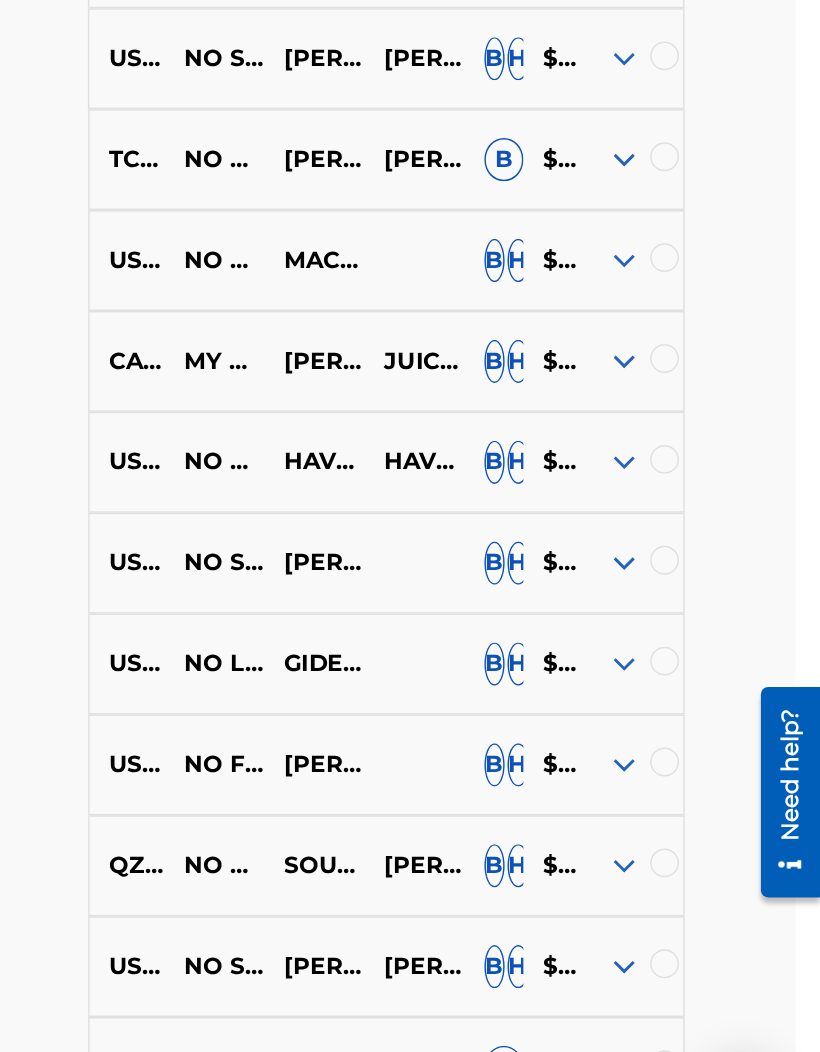 click at bounding box center (684, 773) 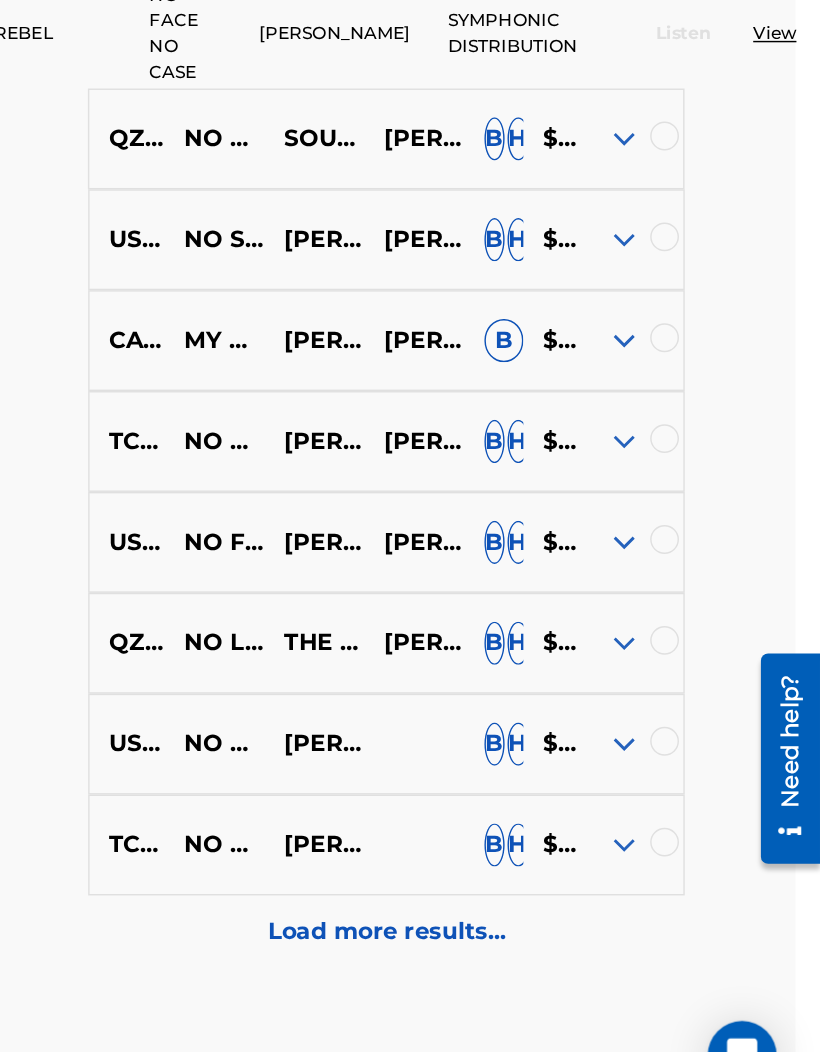 scroll, scrollTop: 3063, scrollLeft: 17, axis: both 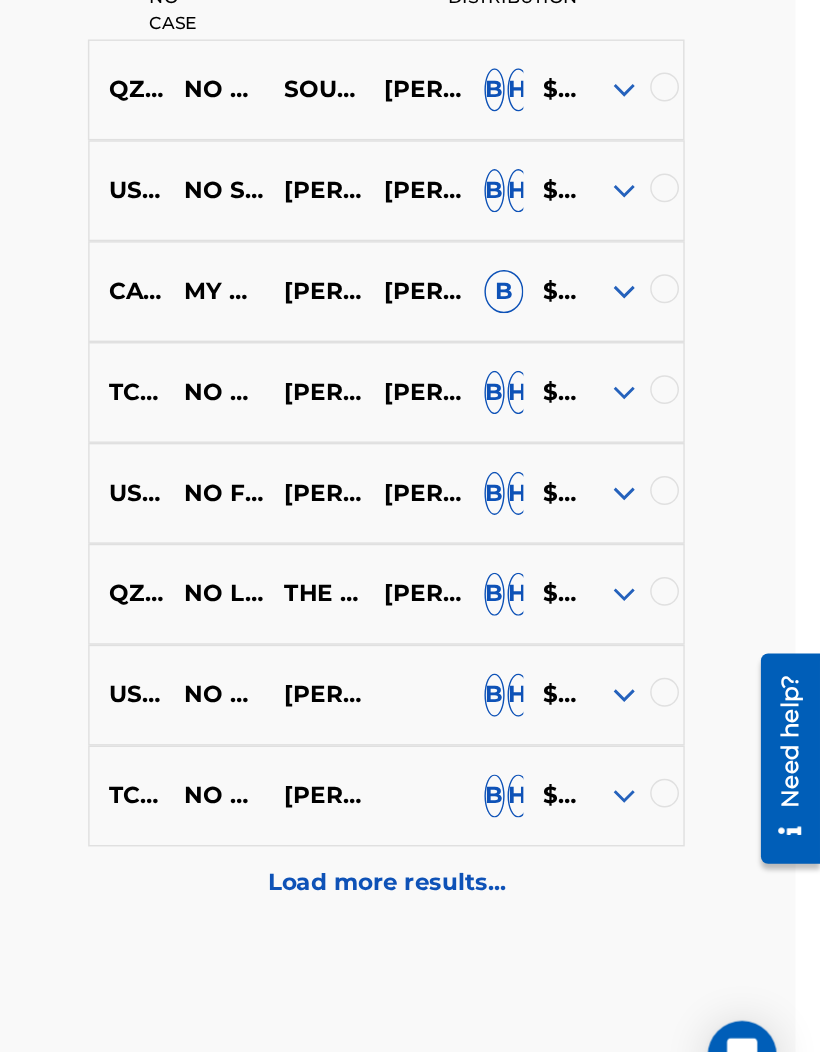 click at bounding box center [684, 748] 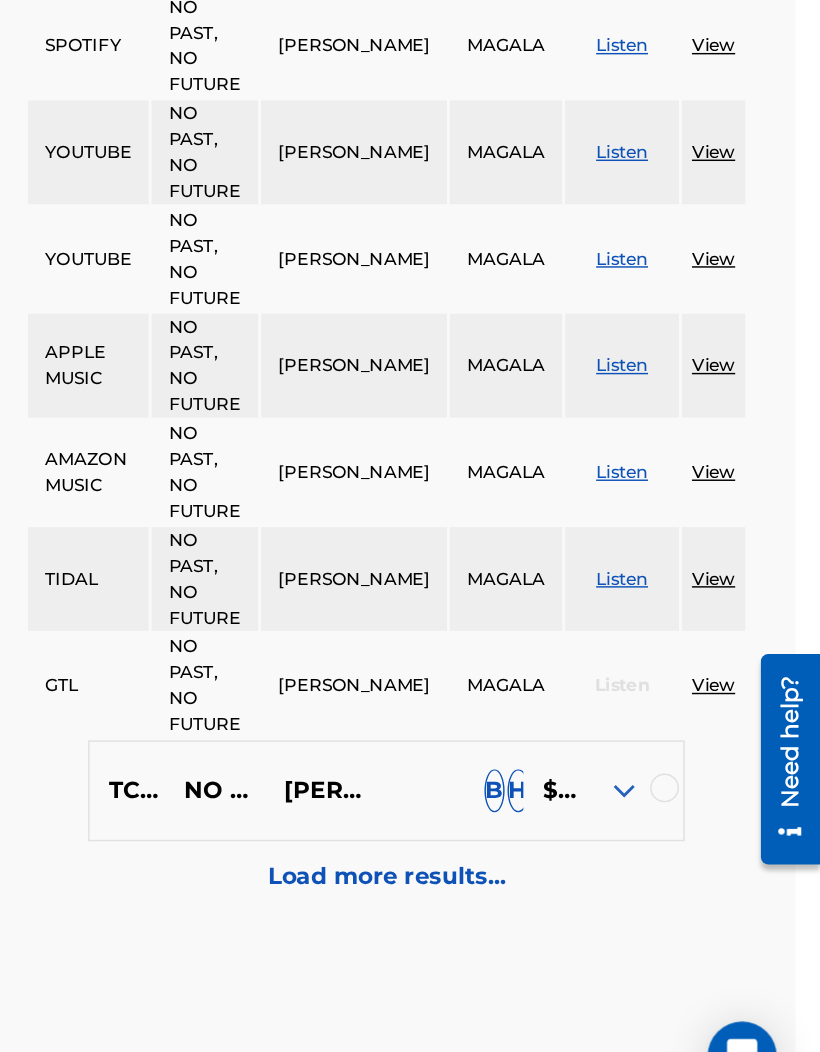 scroll, scrollTop: 3710, scrollLeft: 17, axis: both 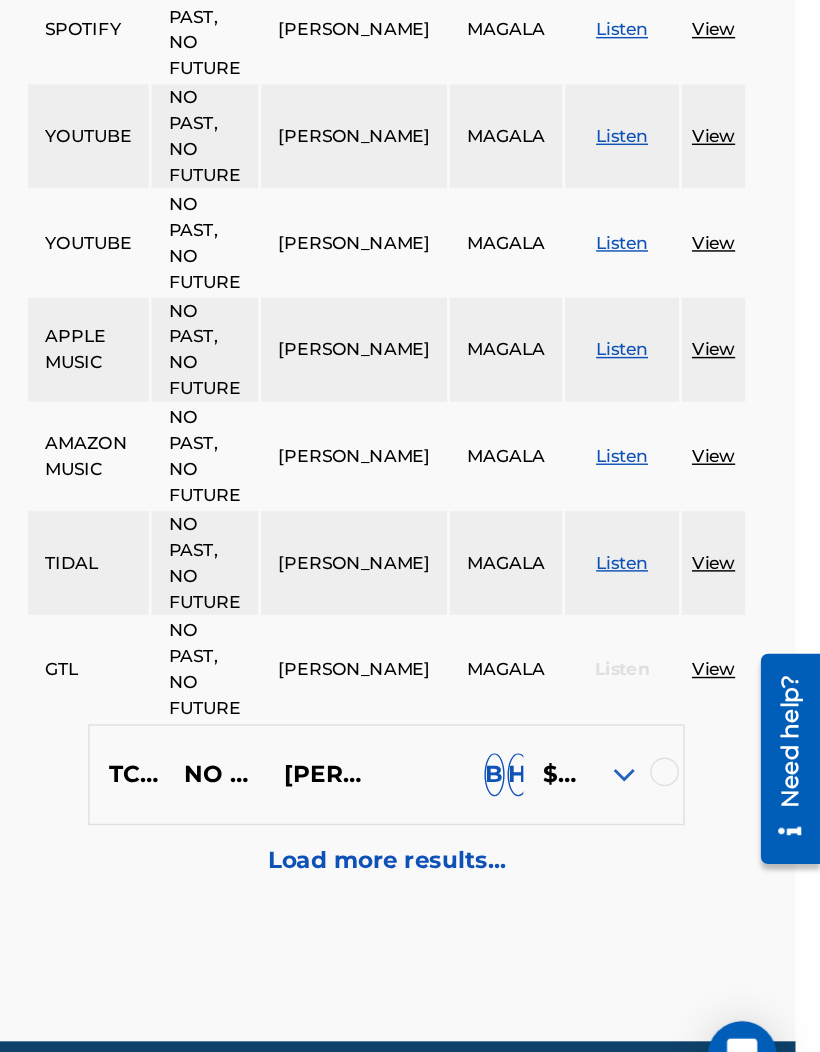click at bounding box center (684, 803) 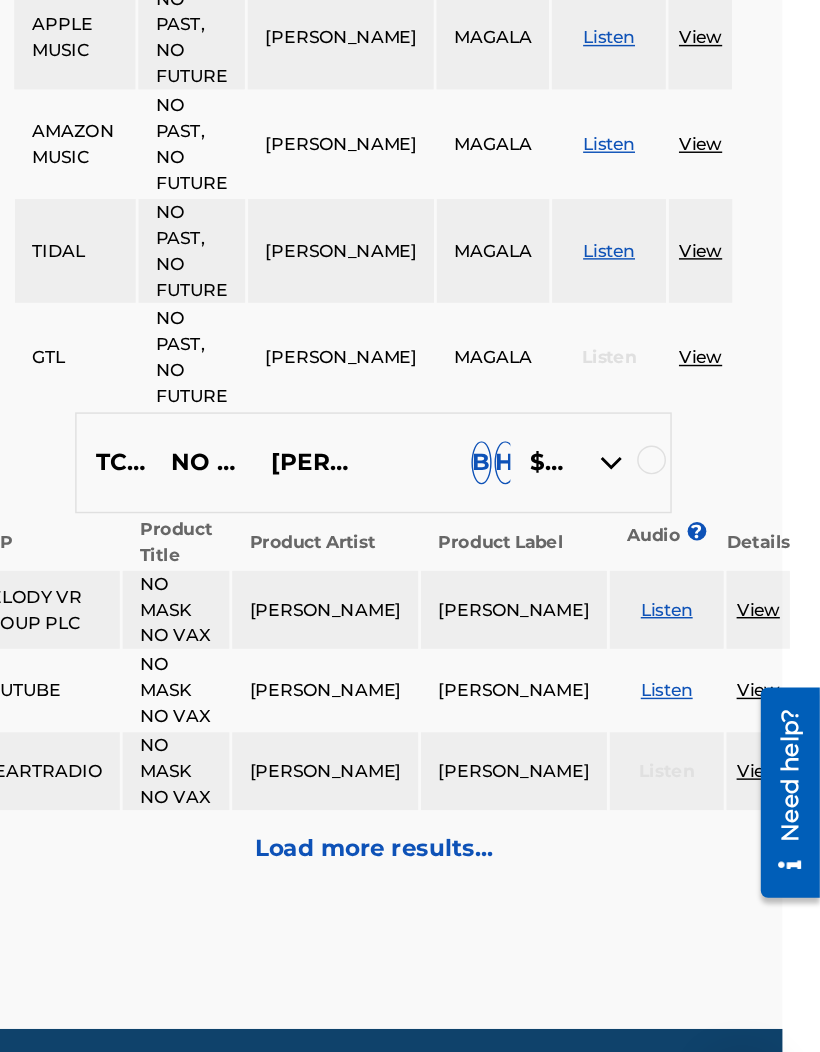 scroll, scrollTop: 3962, scrollLeft: 30, axis: both 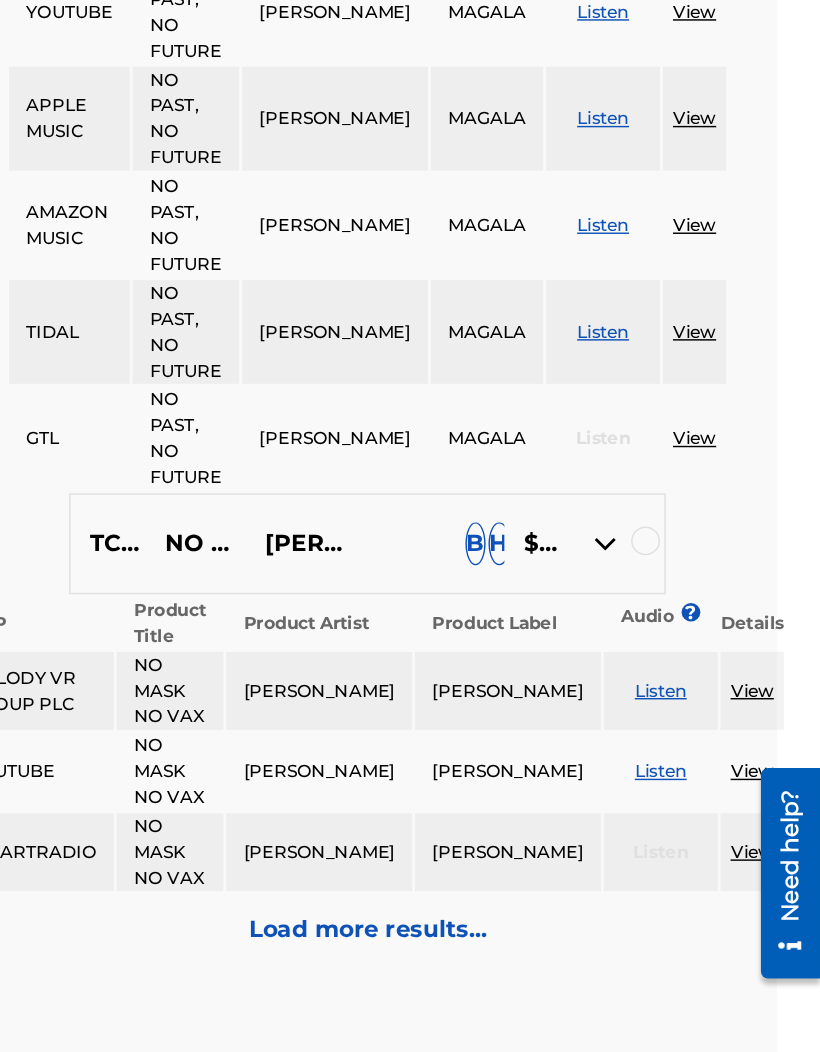 click on "Load more results..." at bounding box center [506, 831] 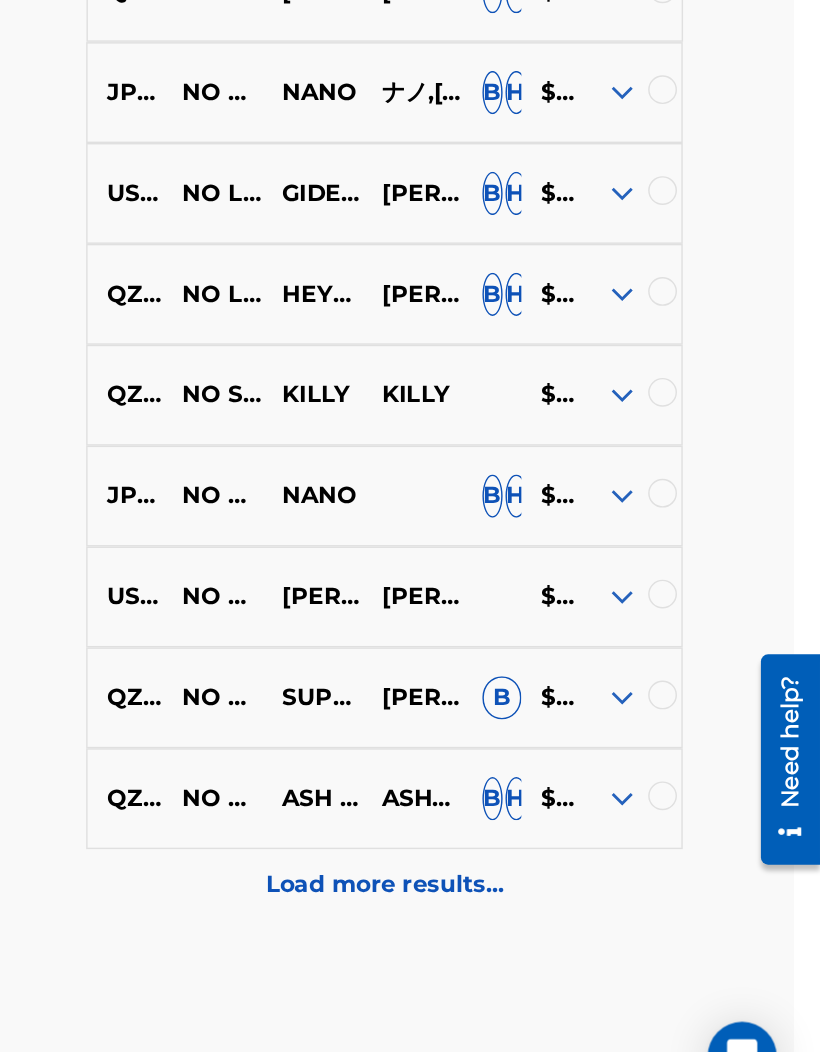 scroll, scrollTop: 2981, scrollLeft: 17, axis: both 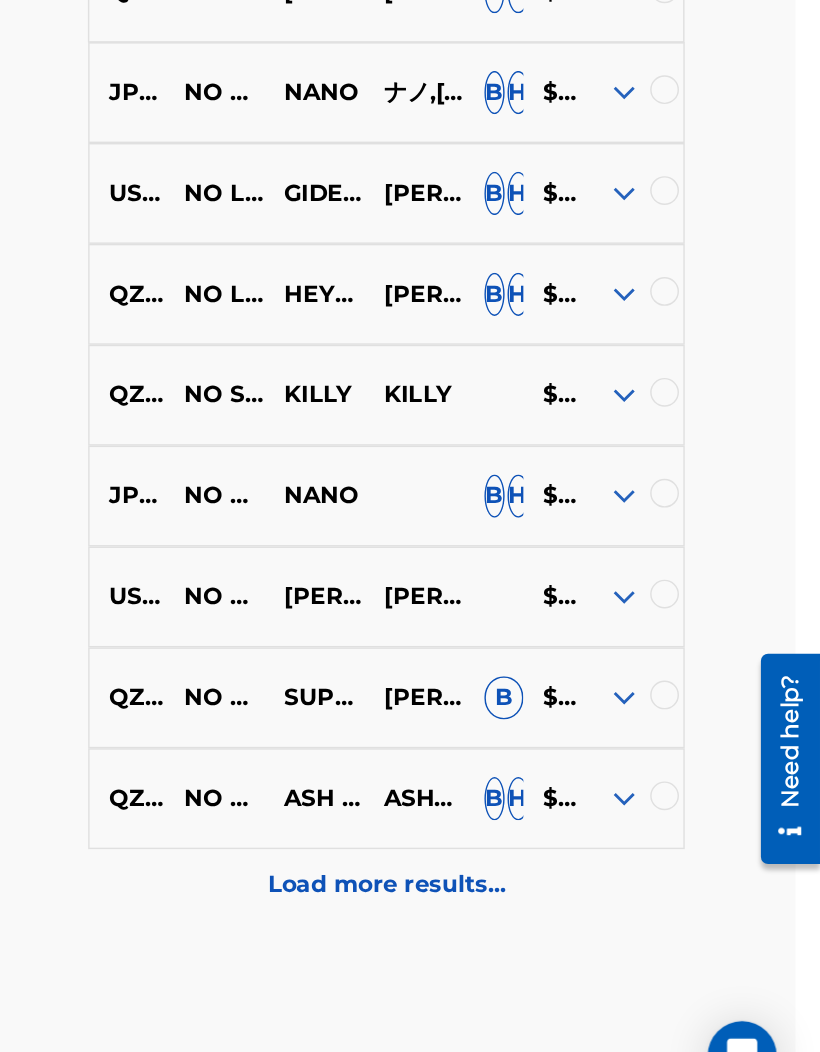 click at bounding box center (684, 610) 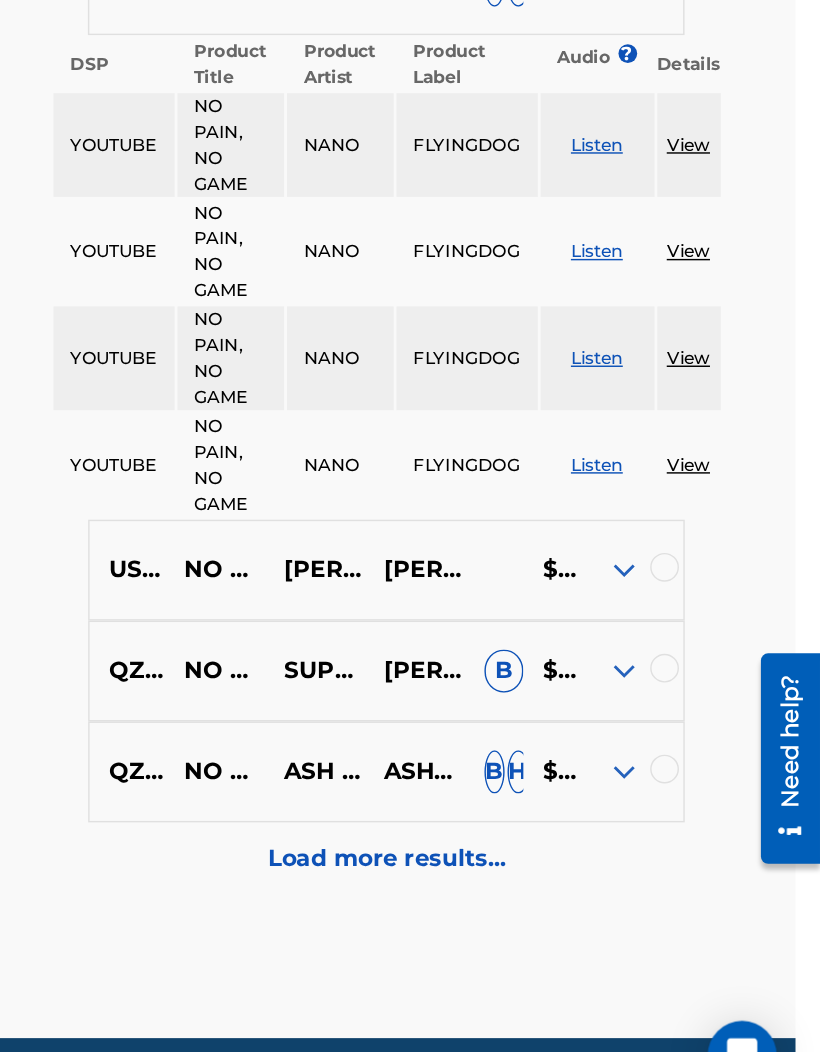 scroll, scrollTop: 3336, scrollLeft: 17, axis: both 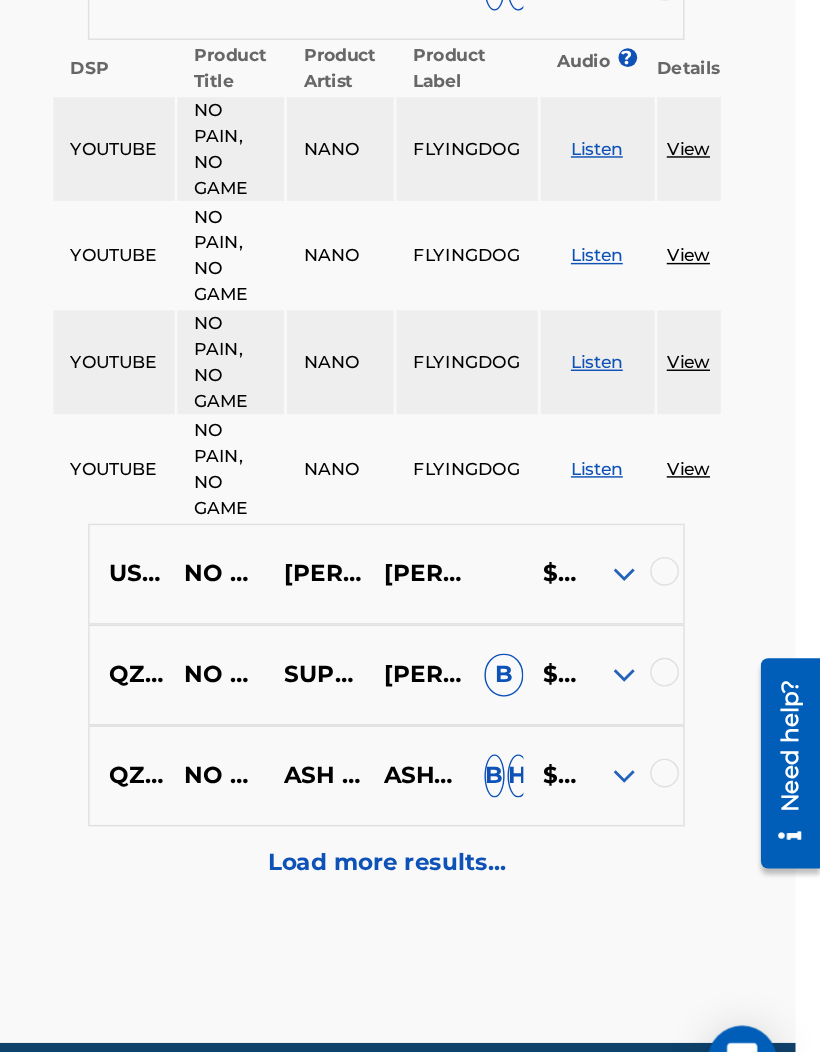 click at bounding box center [684, 661] 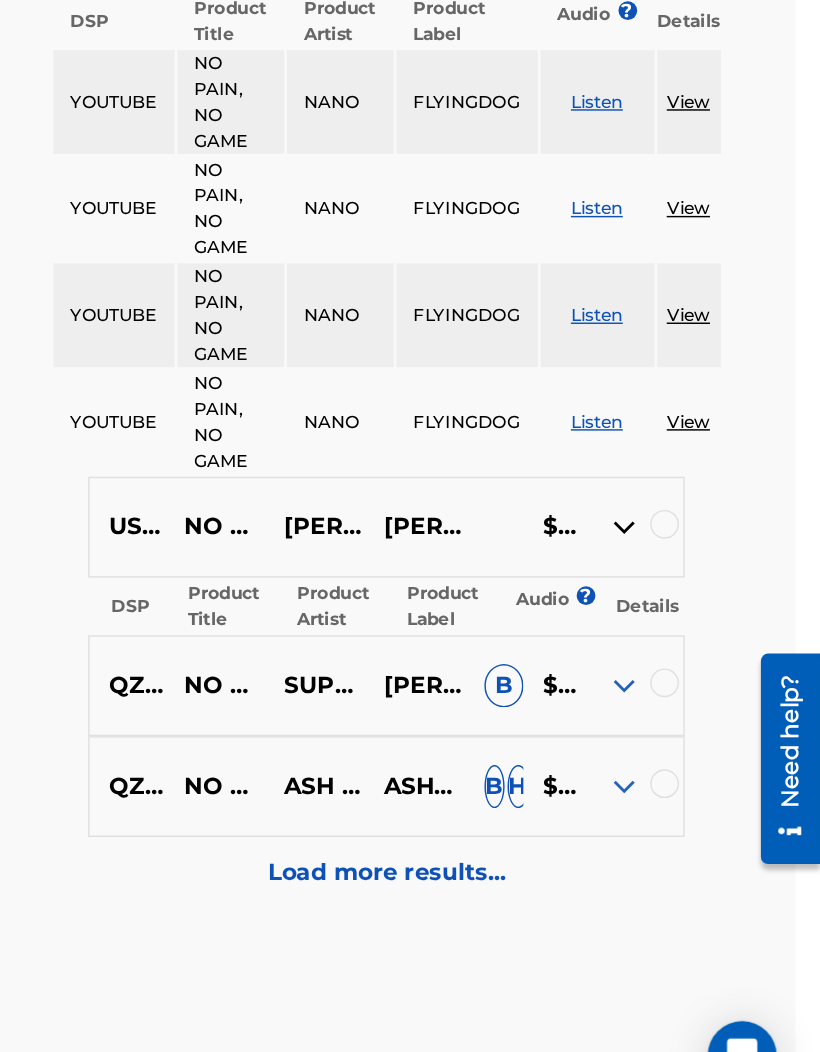 scroll, scrollTop: 3366, scrollLeft: 17, axis: both 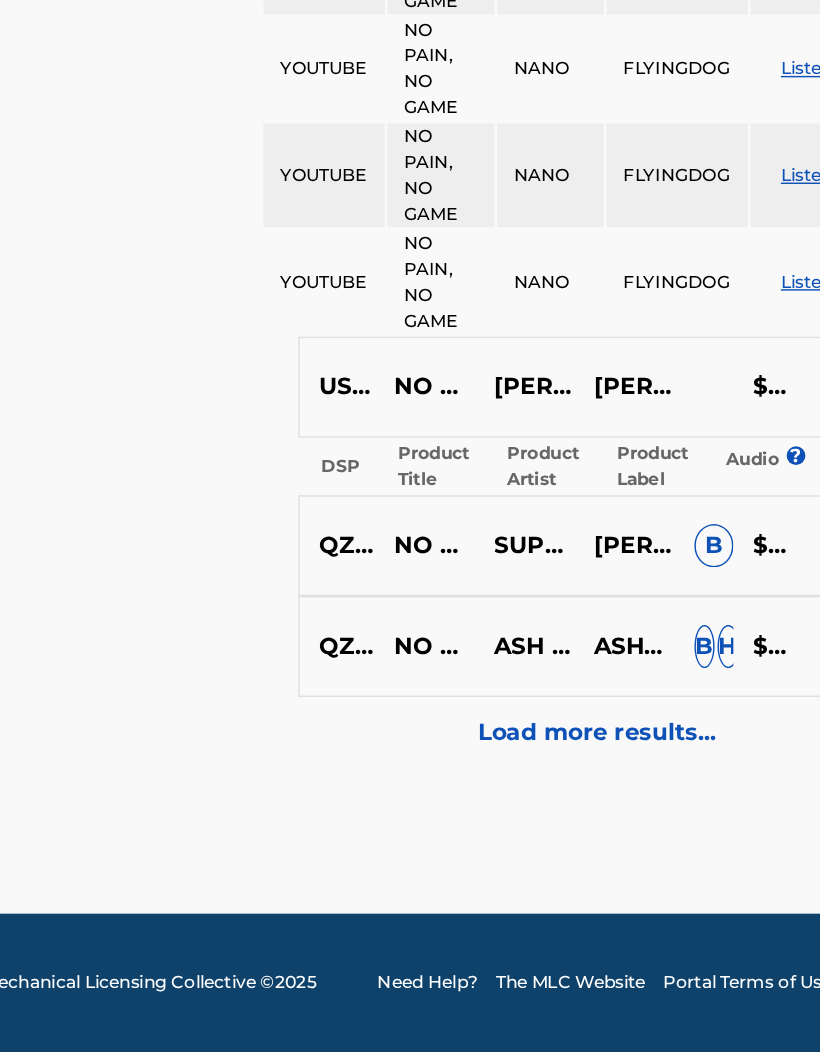 click on "Load more results..." at bounding box center [519, 831] 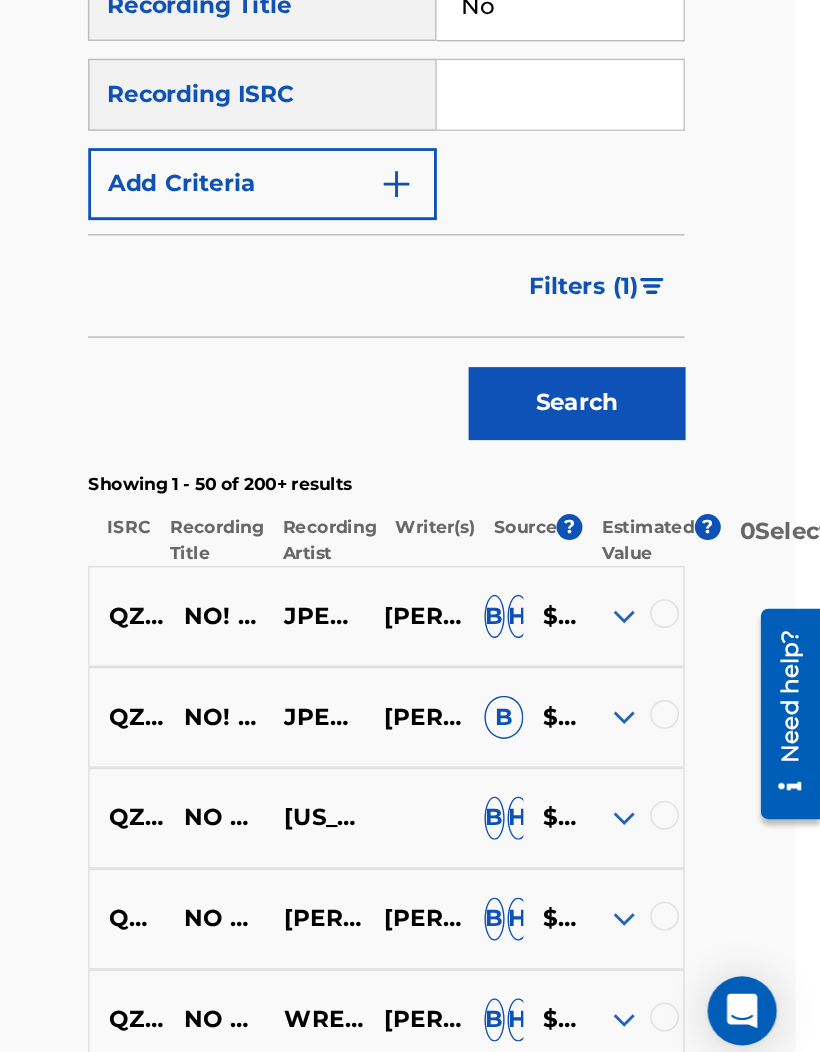 scroll, scrollTop: 510, scrollLeft: 17, axis: both 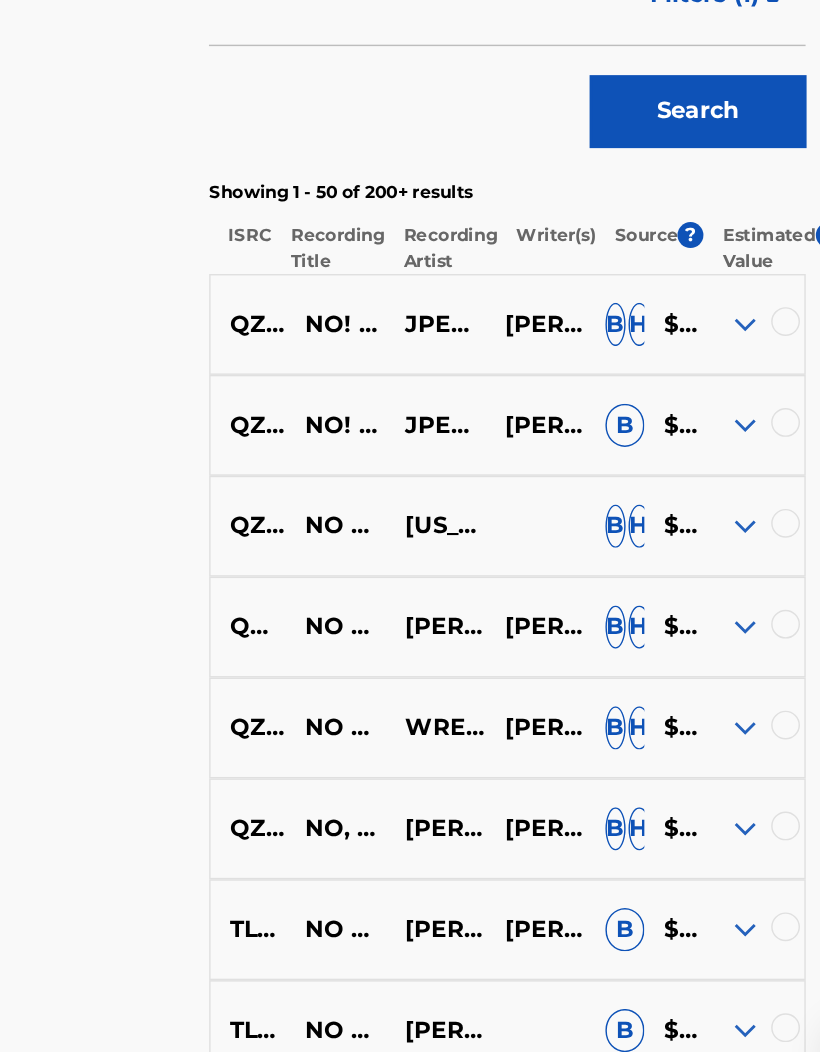 click at bounding box center [684, 630] 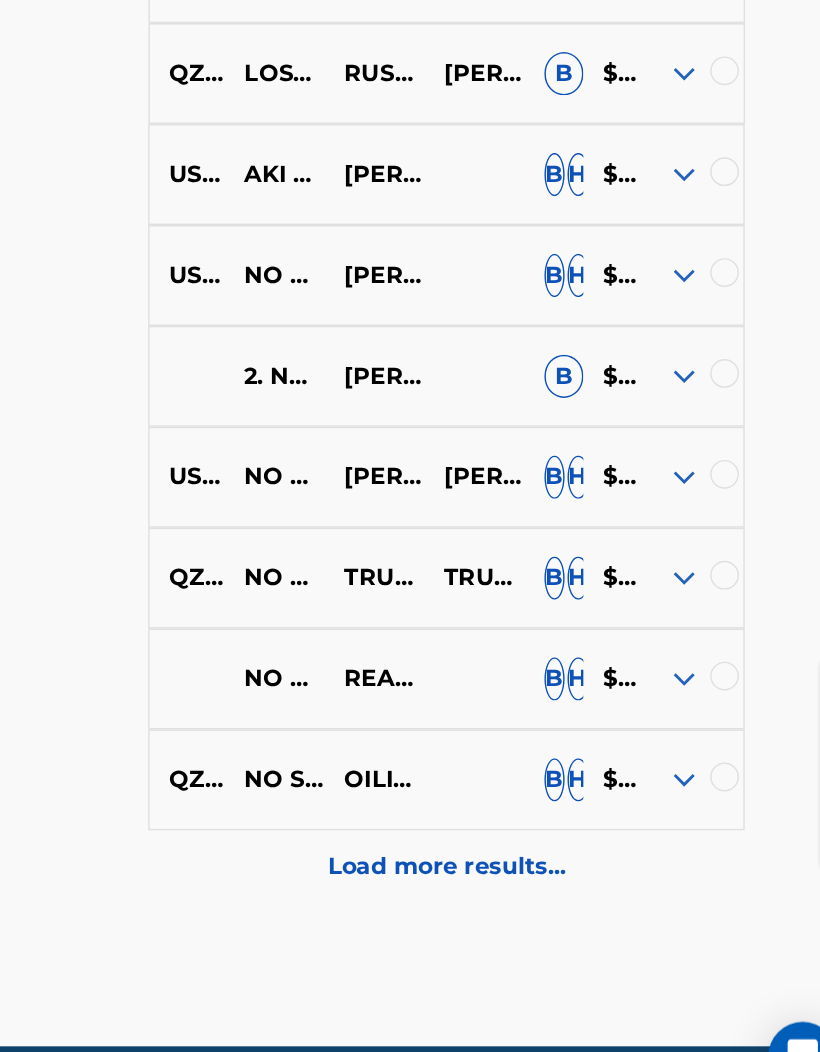 scroll, scrollTop: 3838, scrollLeft: 17, axis: both 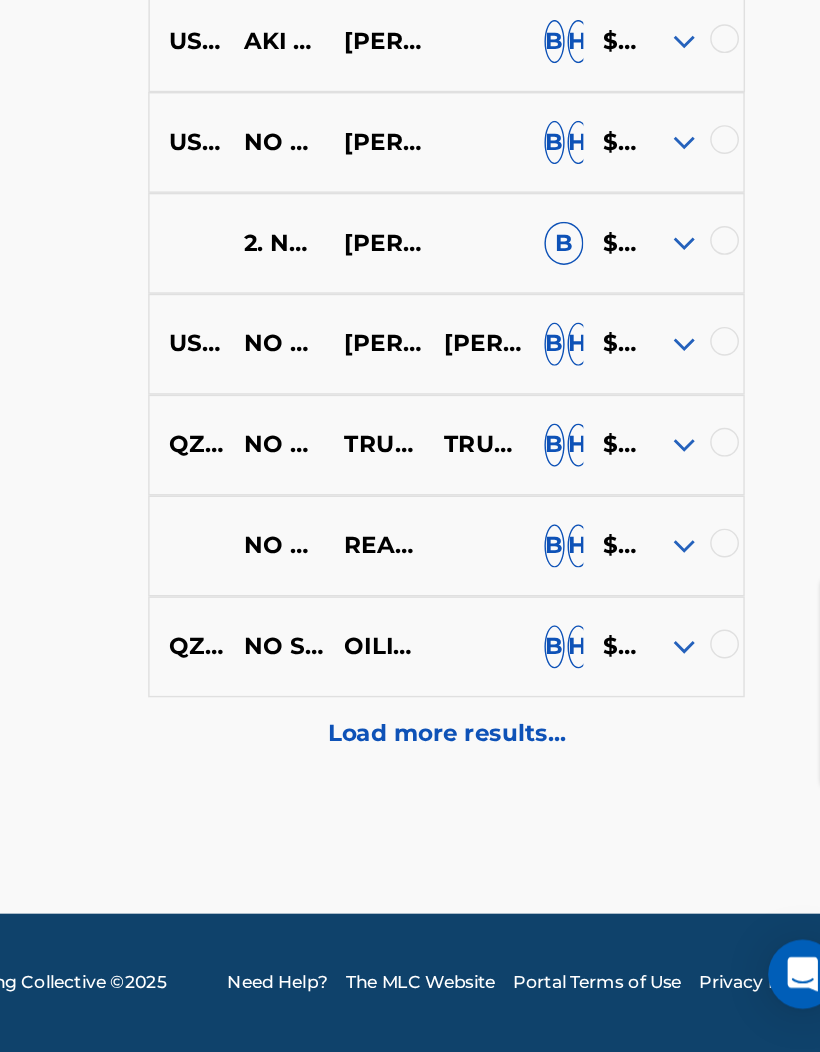 click at bounding box center [684, 701] 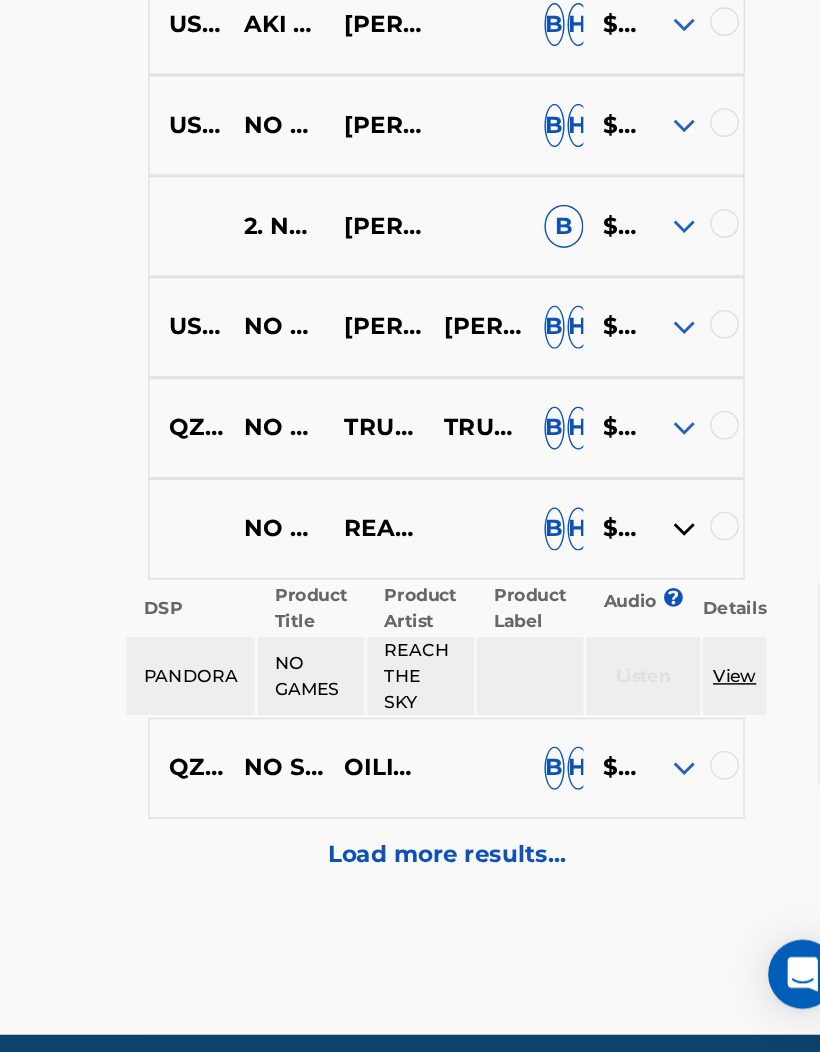 click at bounding box center [690, 855] 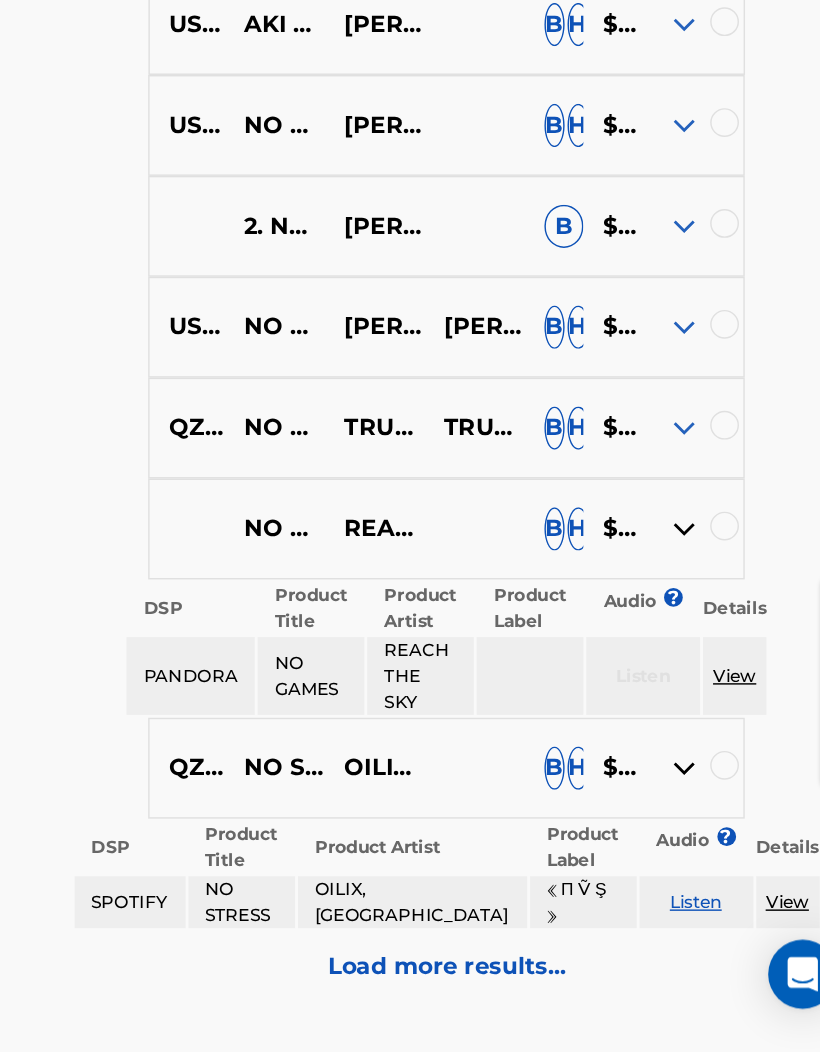 click at bounding box center [684, 855] 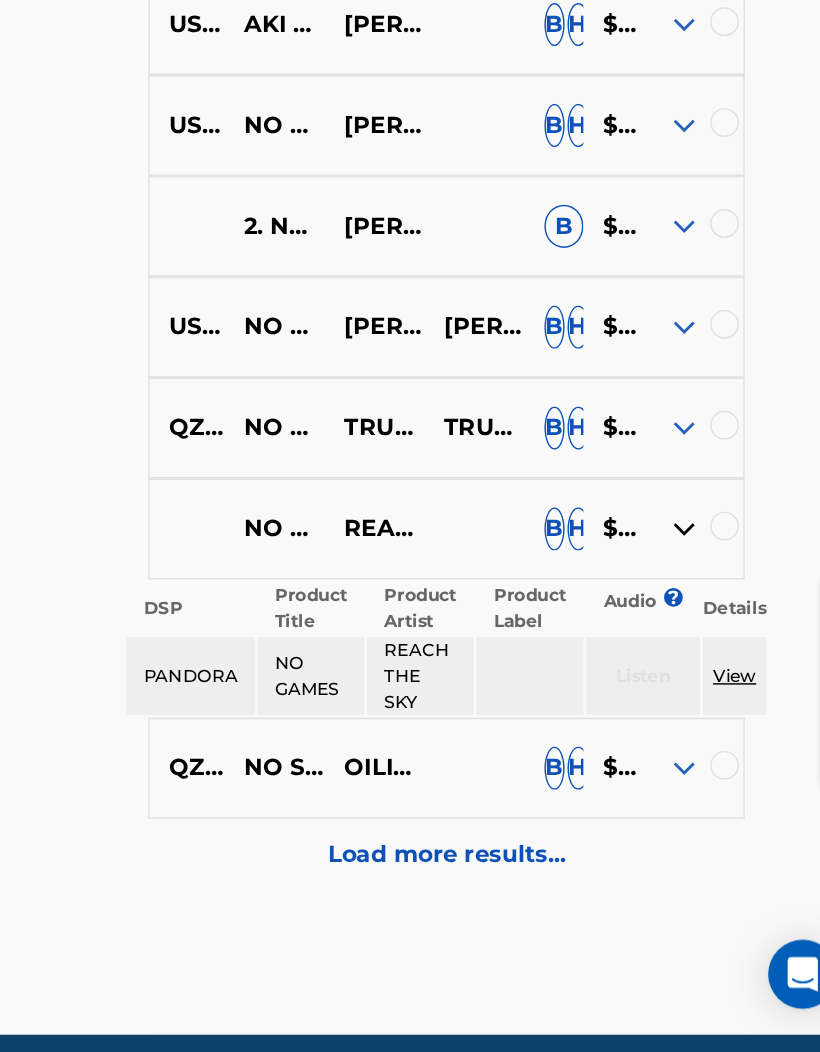 click at bounding box center [684, 855] 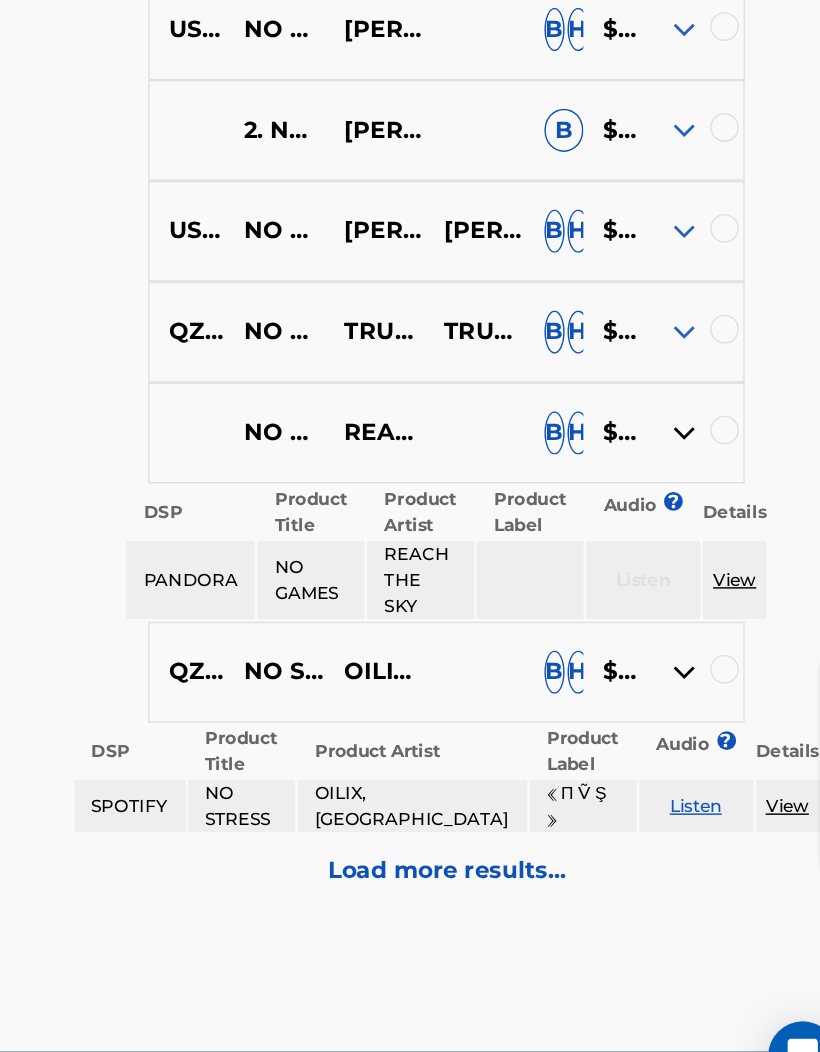 scroll, scrollTop: 3965, scrollLeft: 17, axis: both 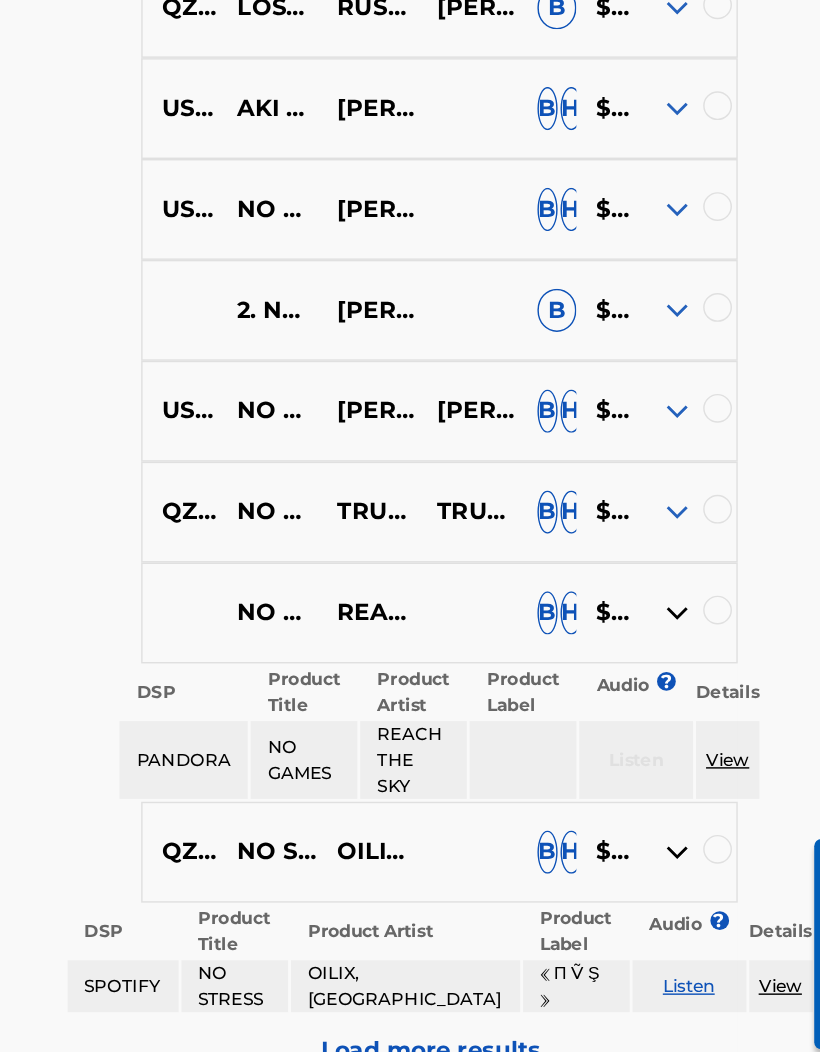 click at bounding box center (684, 352) 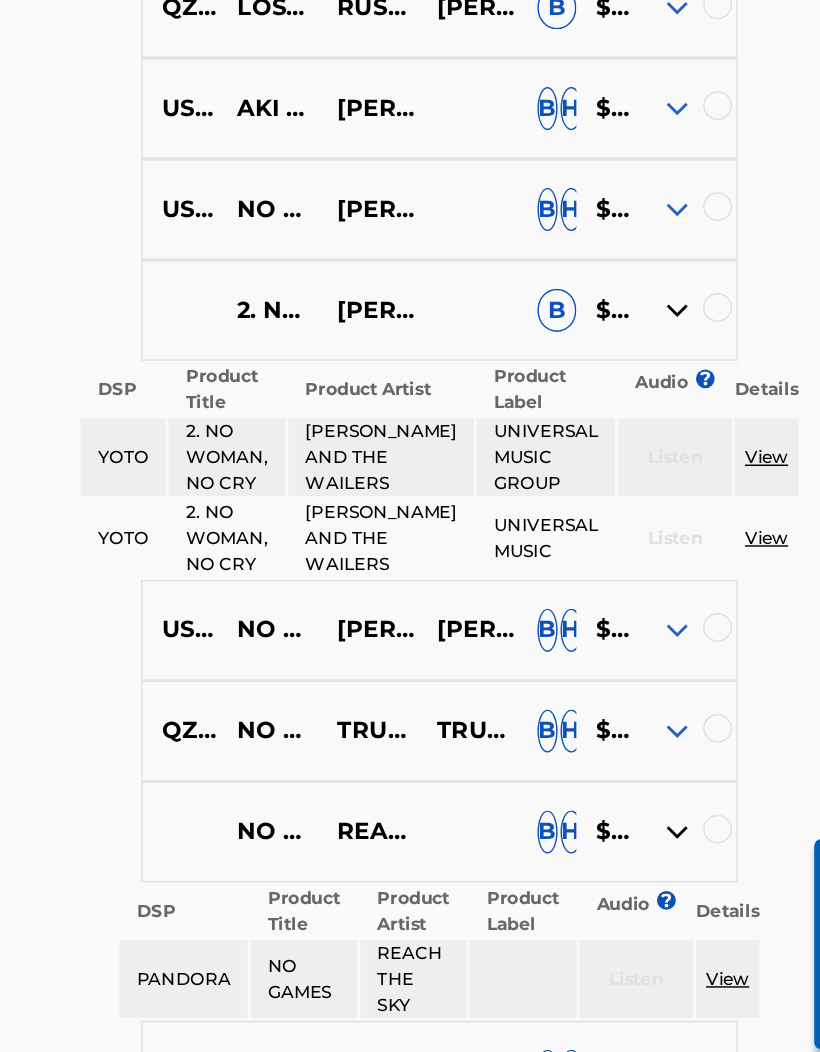 click on "REACH THE SKY" at bounding box center (501, 816) 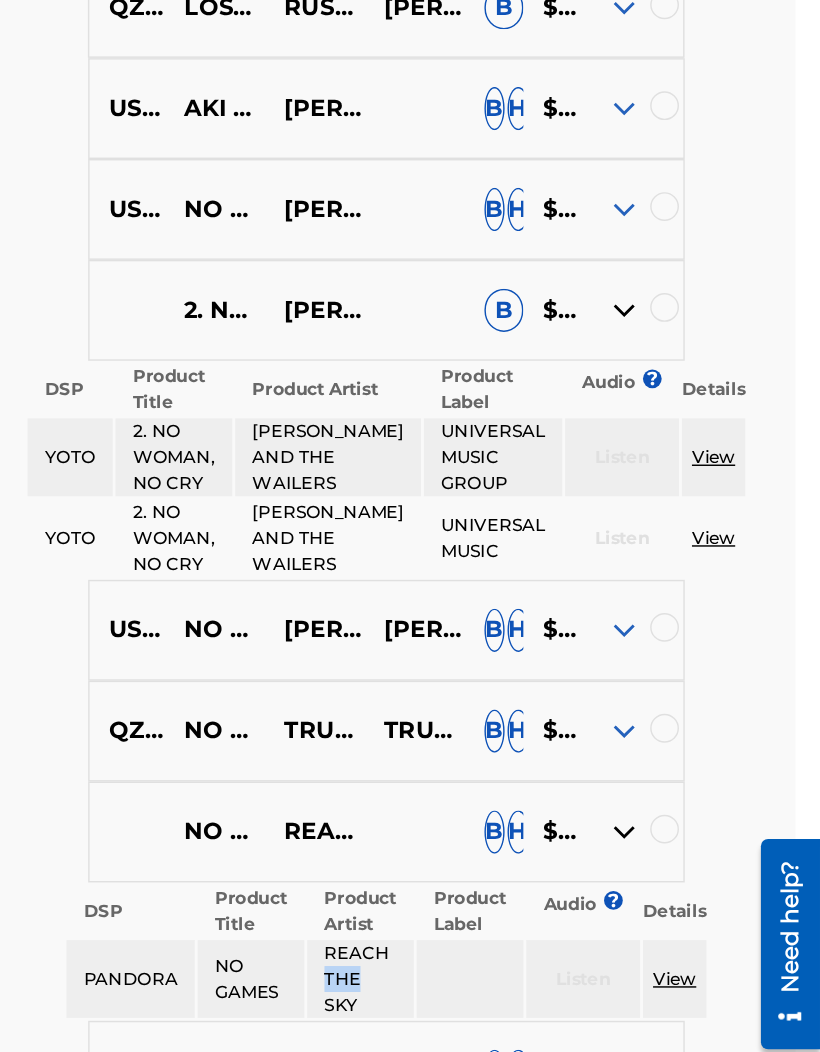 click on "View" at bounding box center (746, 453) 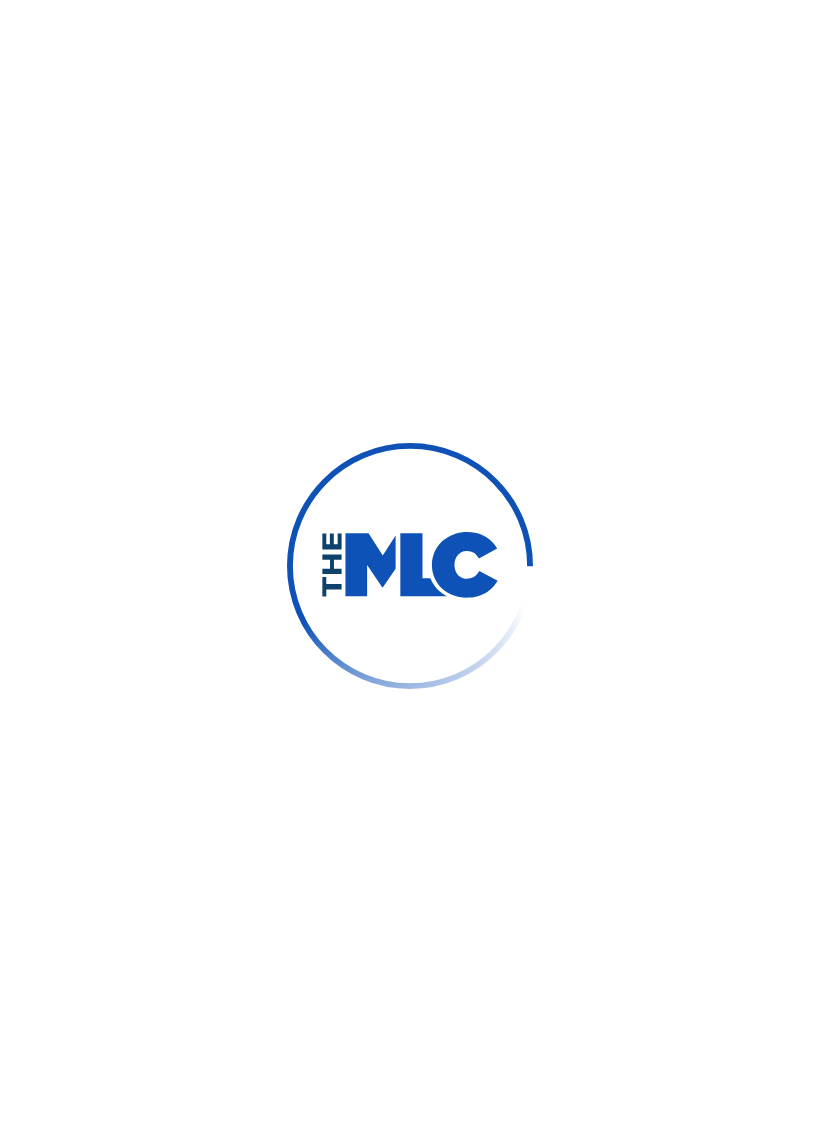 scroll, scrollTop: 0, scrollLeft: 0, axis: both 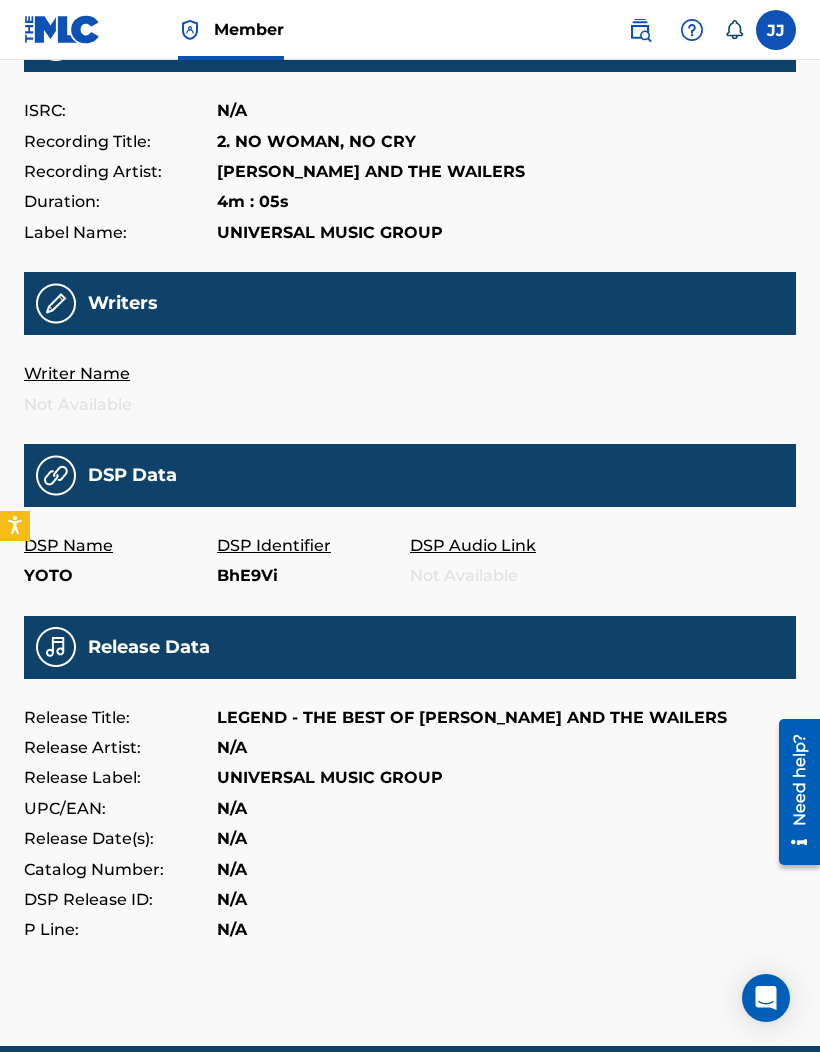 click on "Mechanical Licensing Collective ©  2025 Need Help? The MLC Website Portal Terms of Use Privacy Policy" at bounding box center (410, 1094) 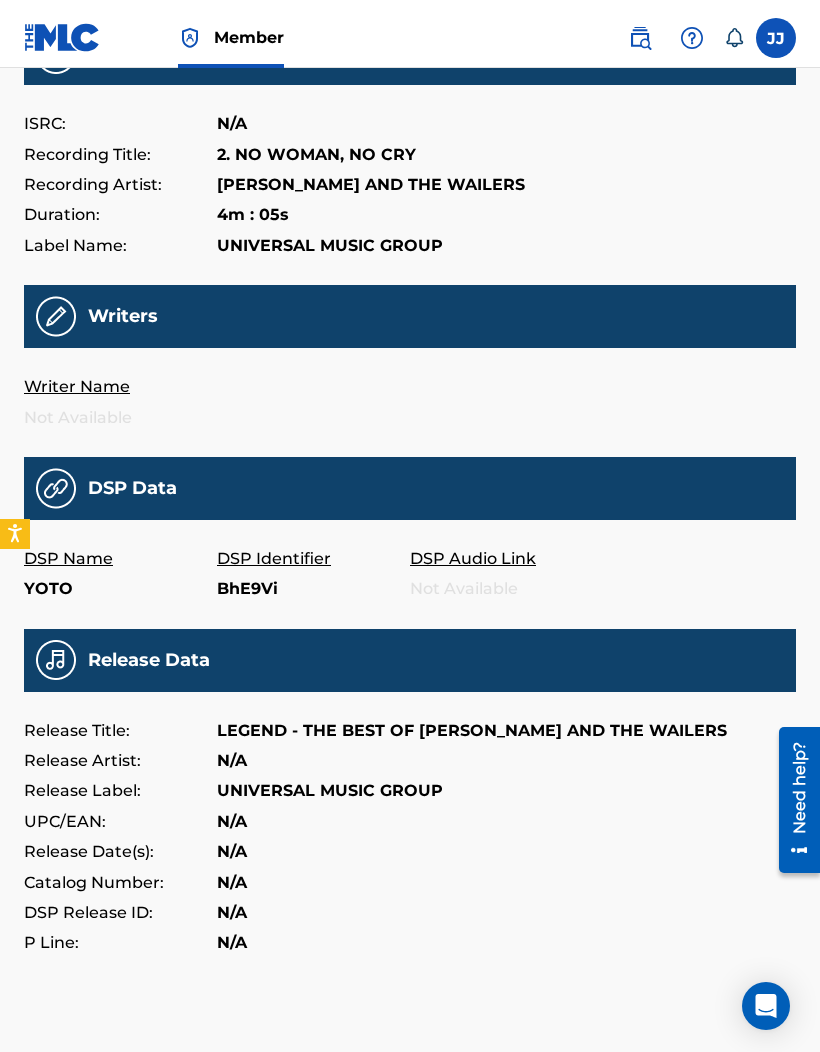 scroll, scrollTop: 281, scrollLeft: 0, axis: vertical 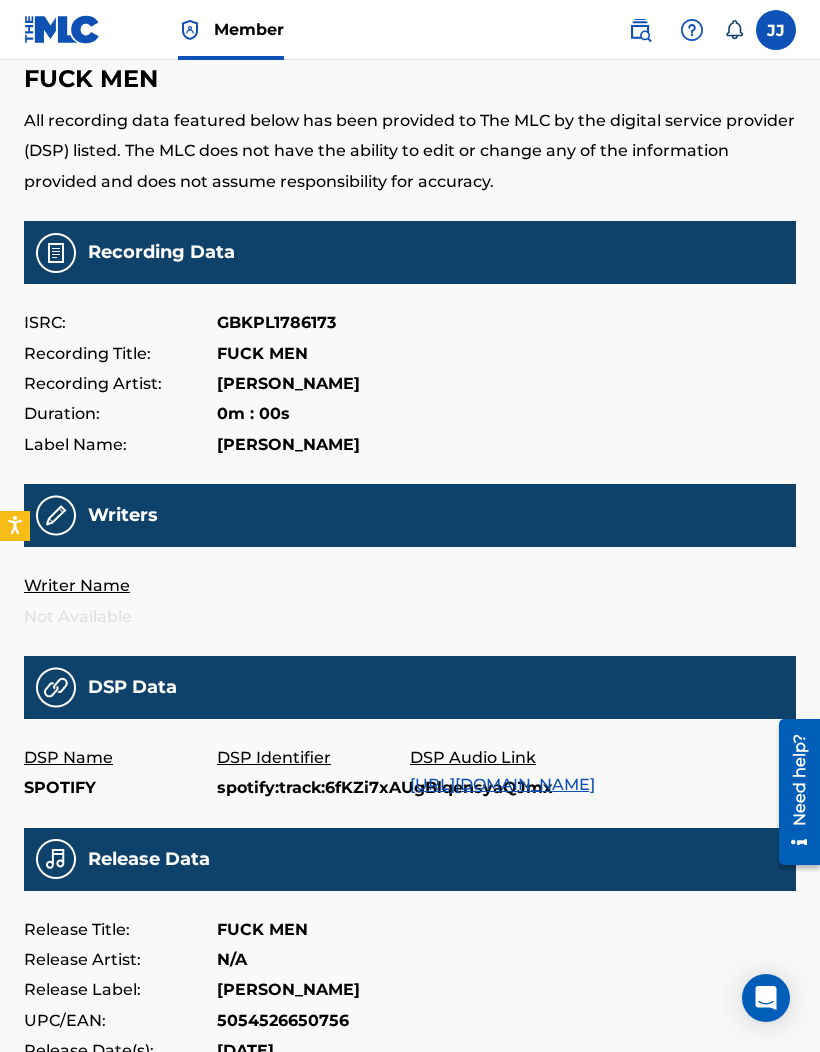 click on "Release Date(s): 2017-09-01" at bounding box center [410, 1051] 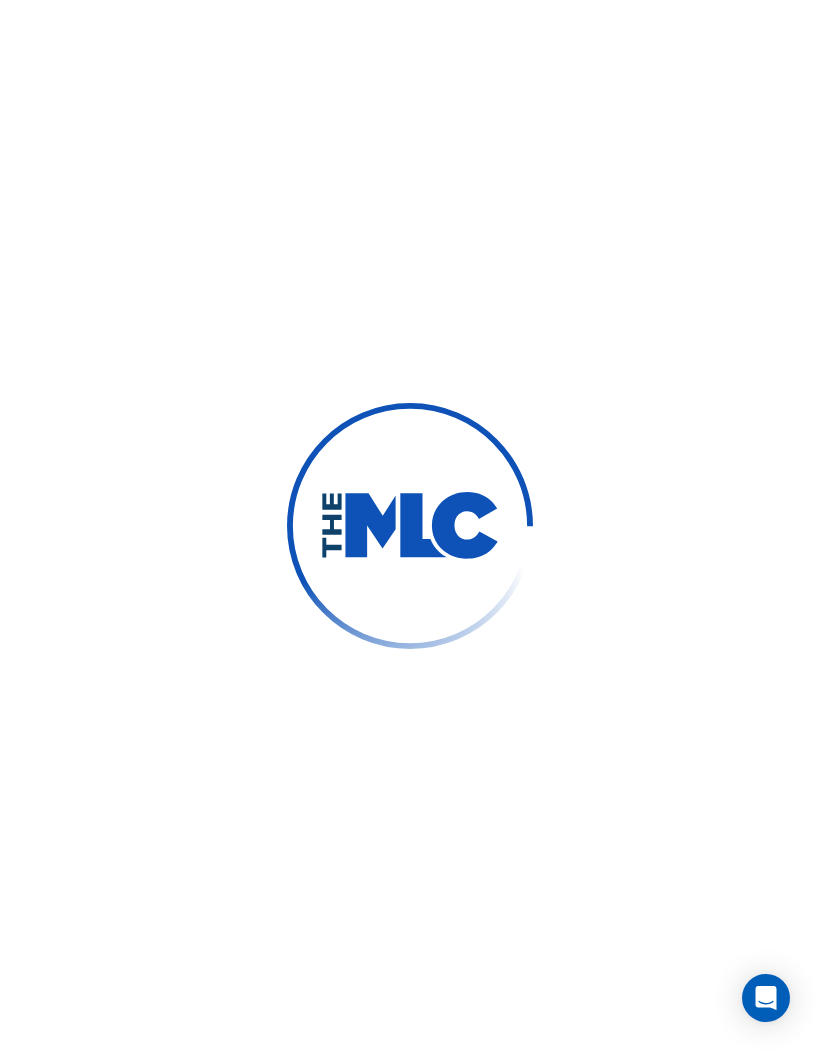 scroll, scrollTop: 82, scrollLeft: 0, axis: vertical 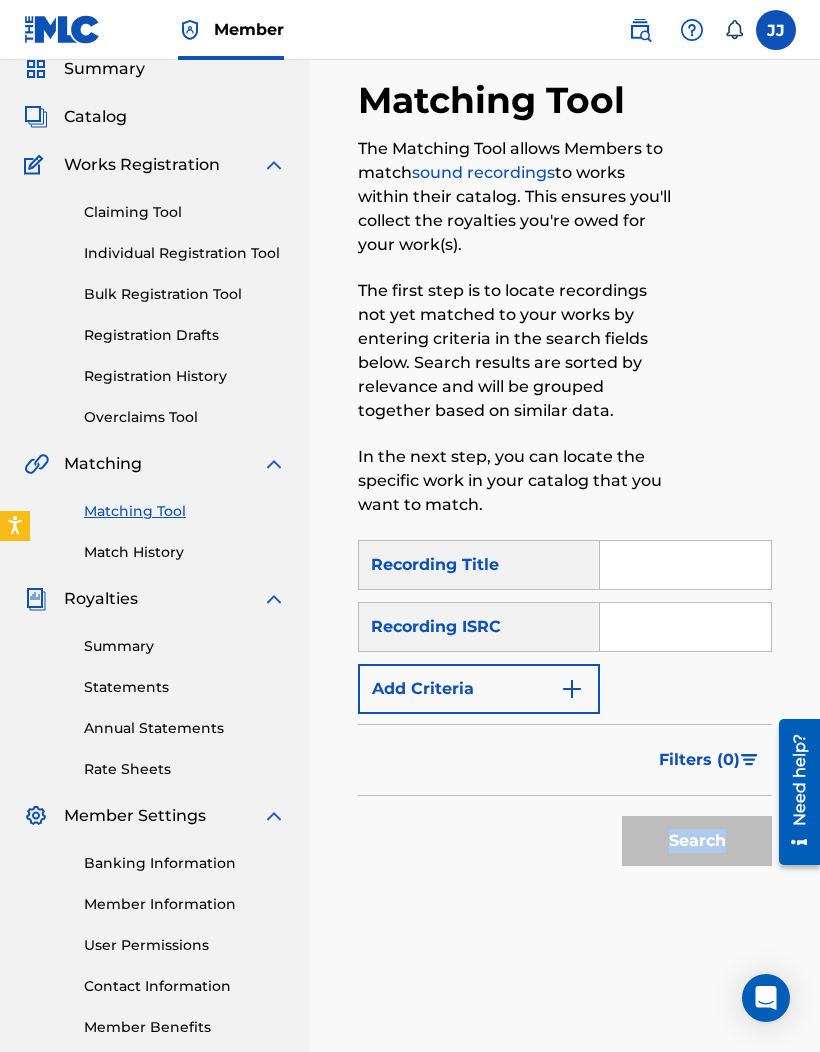 click at bounding box center [685, 565] 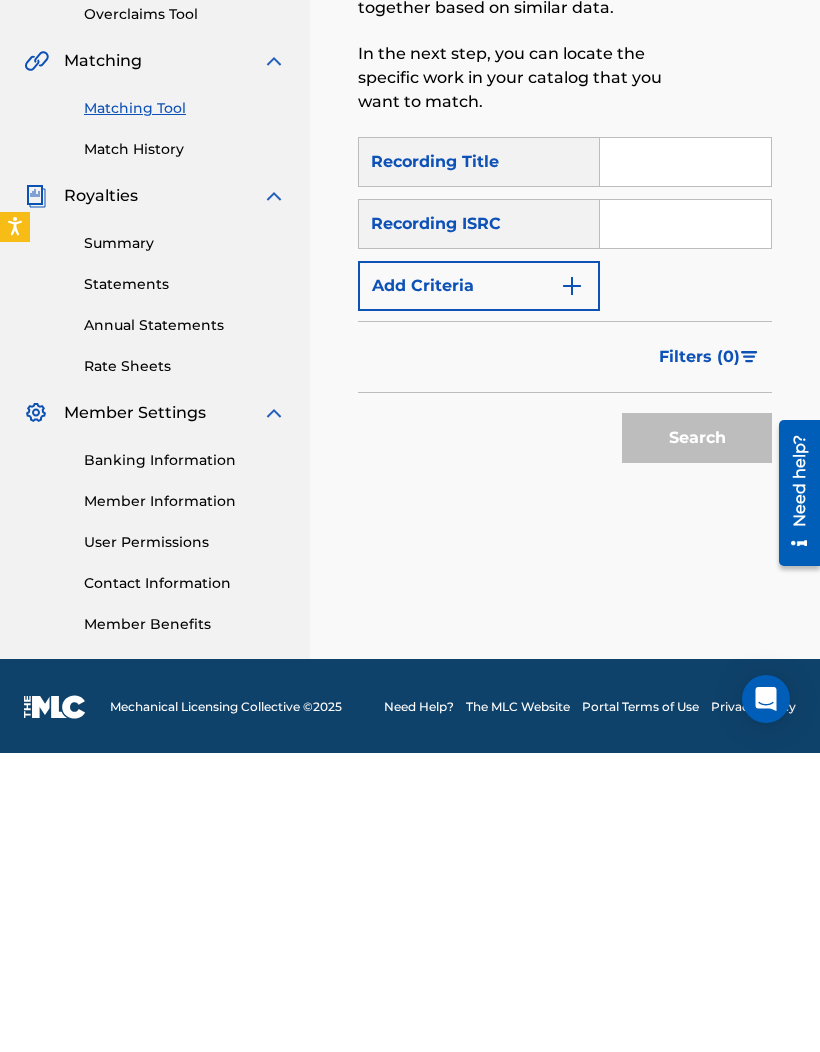 scroll, scrollTop: 188, scrollLeft: 0, axis: vertical 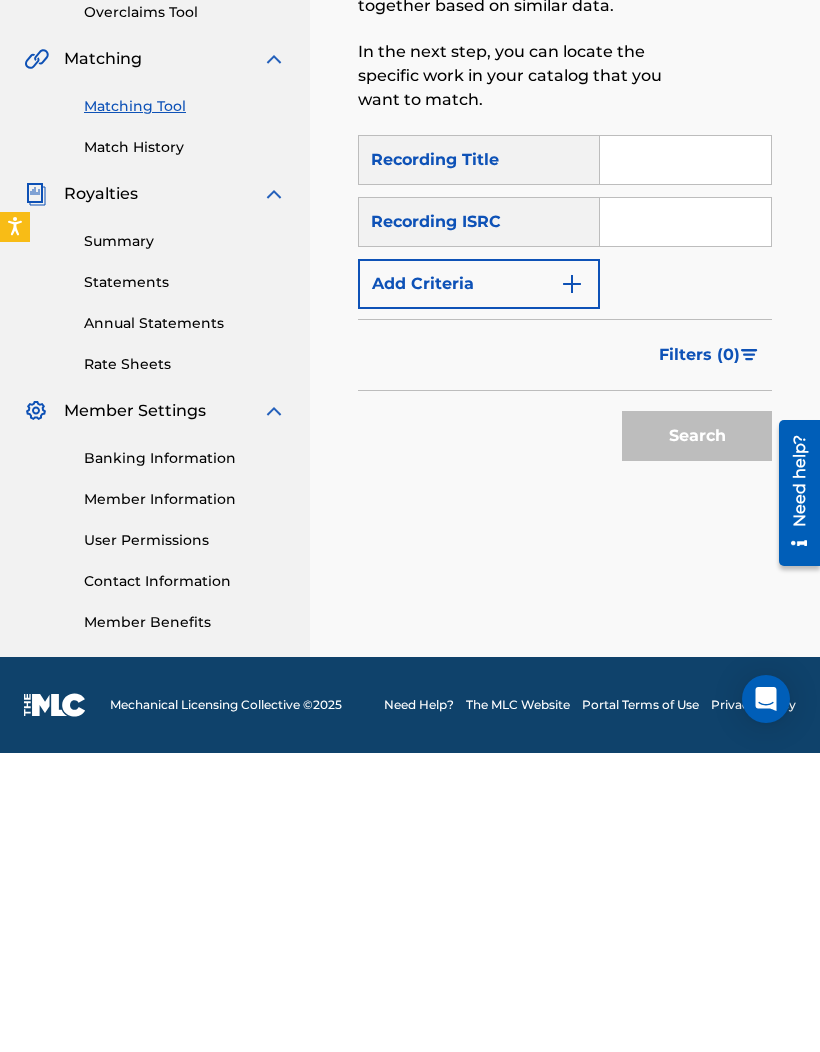 click at bounding box center (685, 459) 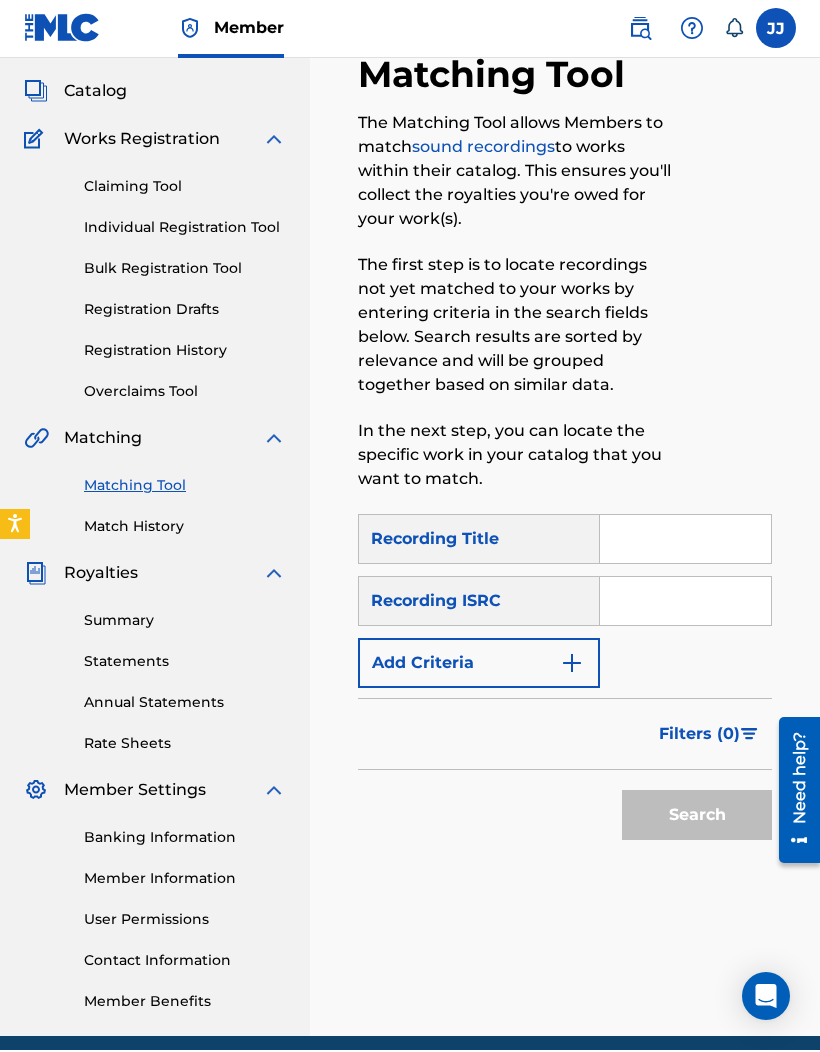 scroll, scrollTop: 0, scrollLeft: 0, axis: both 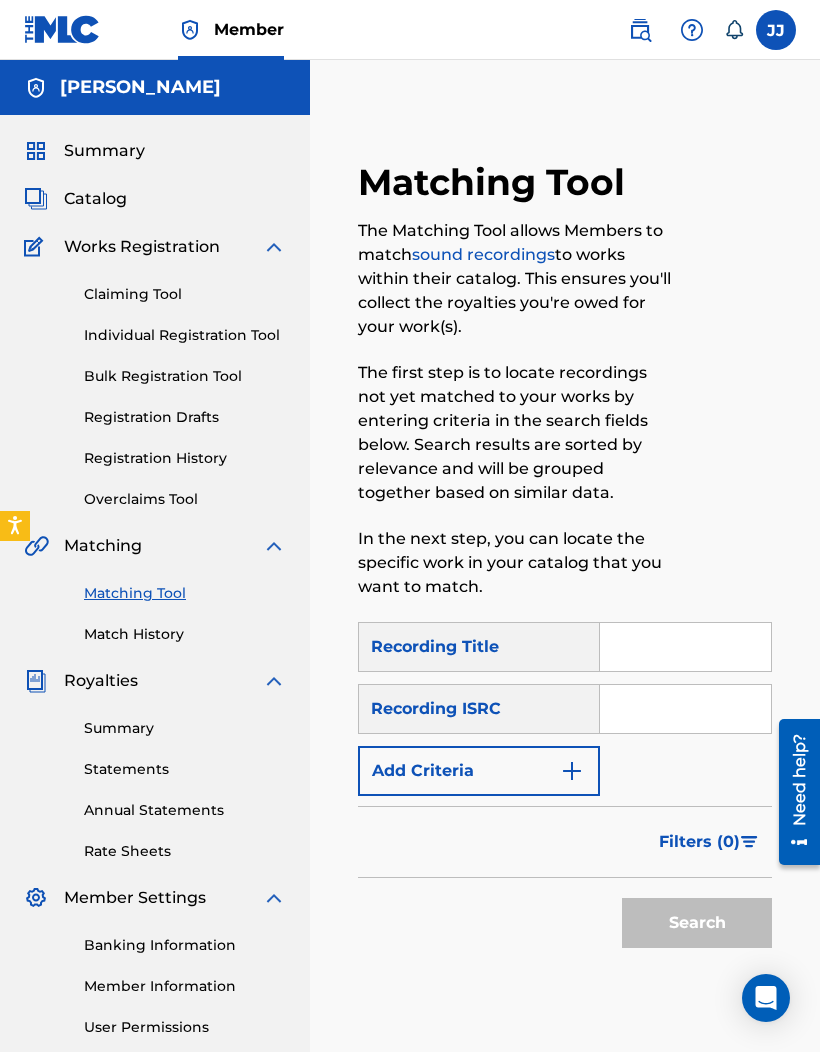 click on "In the next step, you can locate the specific work in your catalog that you want to match." at bounding box center [517, 563] 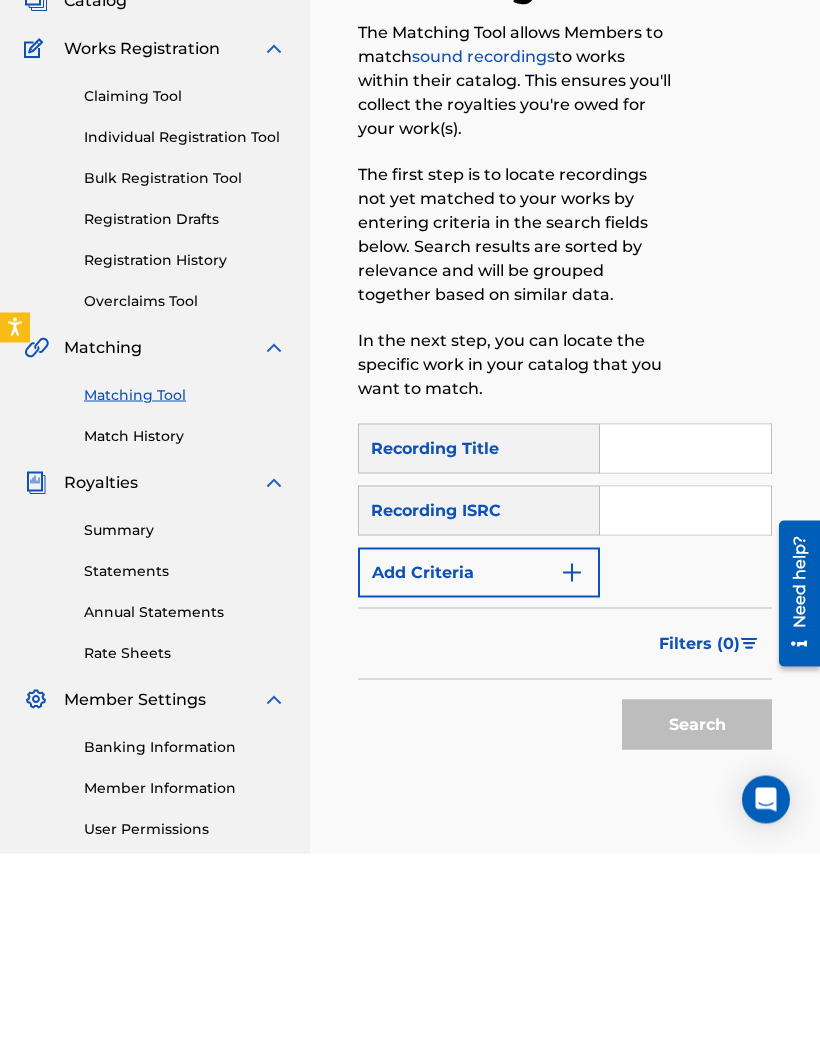 click at bounding box center [685, 647] 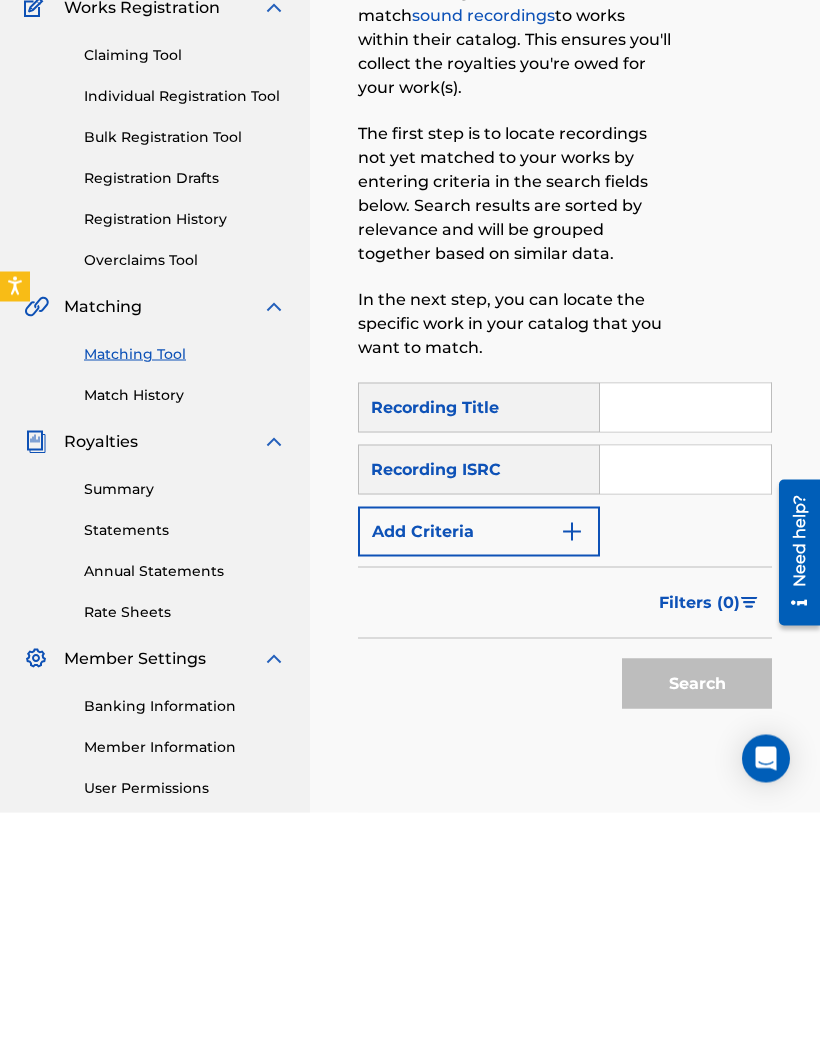 scroll, scrollTop: 188, scrollLeft: 0, axis: vertical 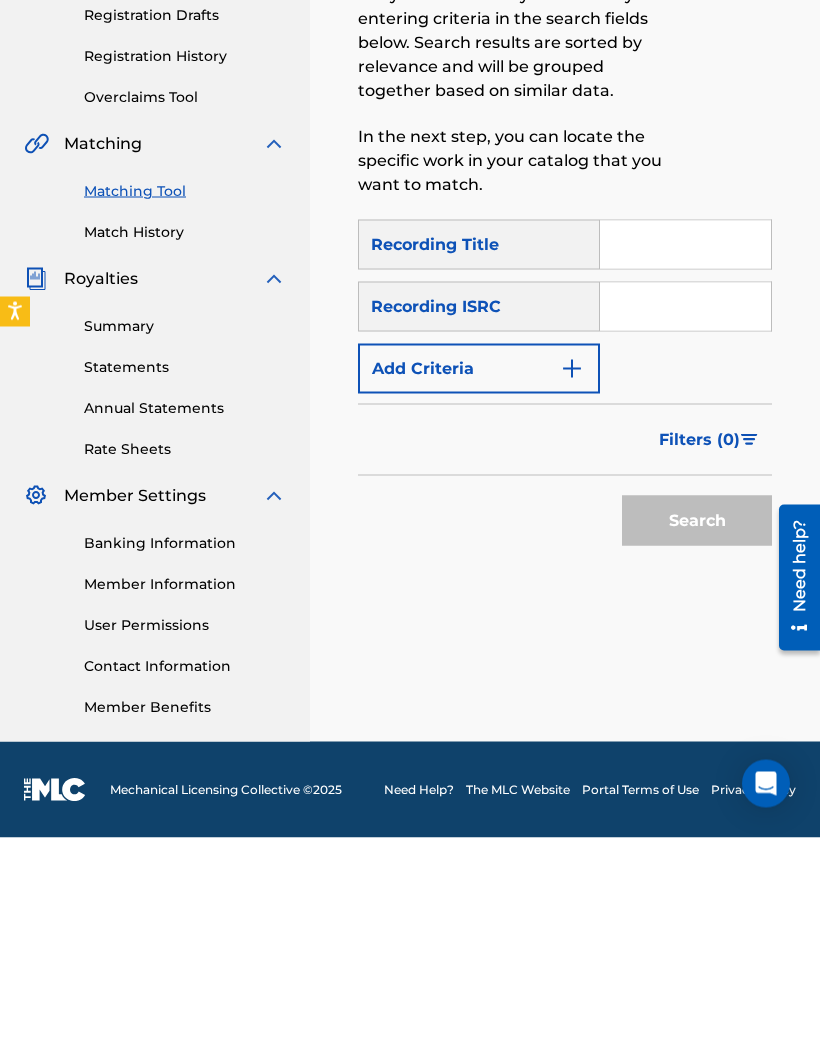 click at bounding box center [685, 459] 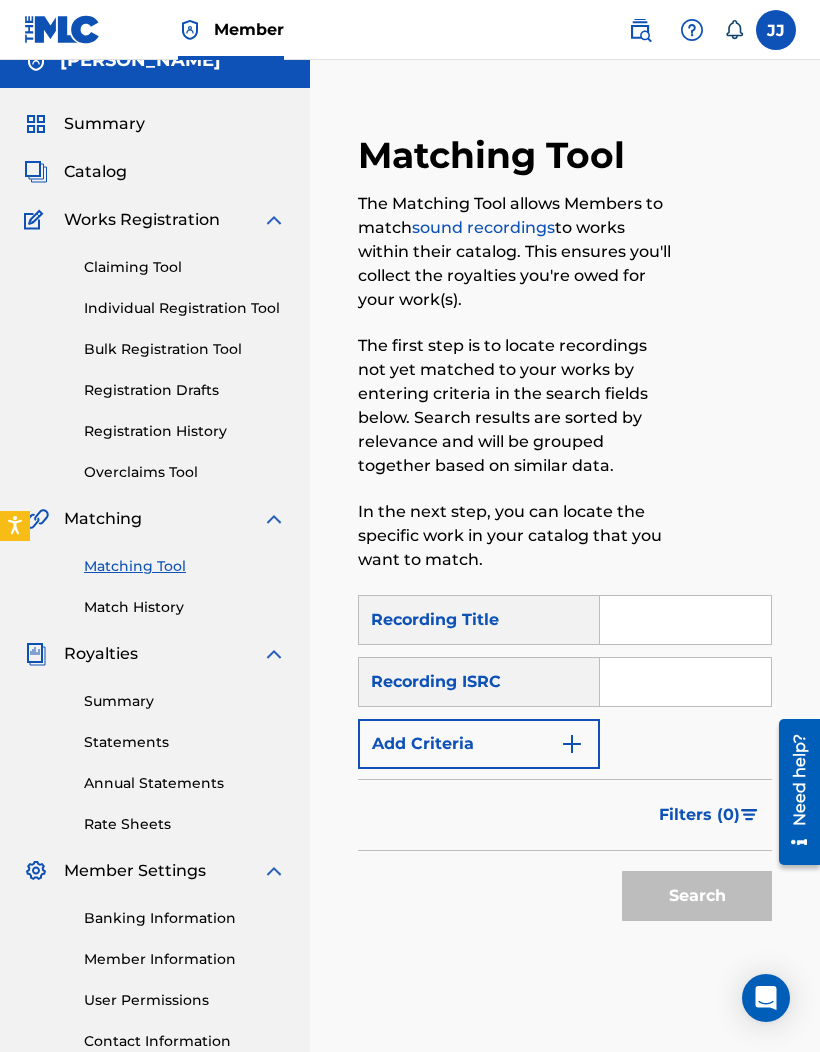 scroll, scrollTop: 11, scrollLeft: 0, axis: vertical 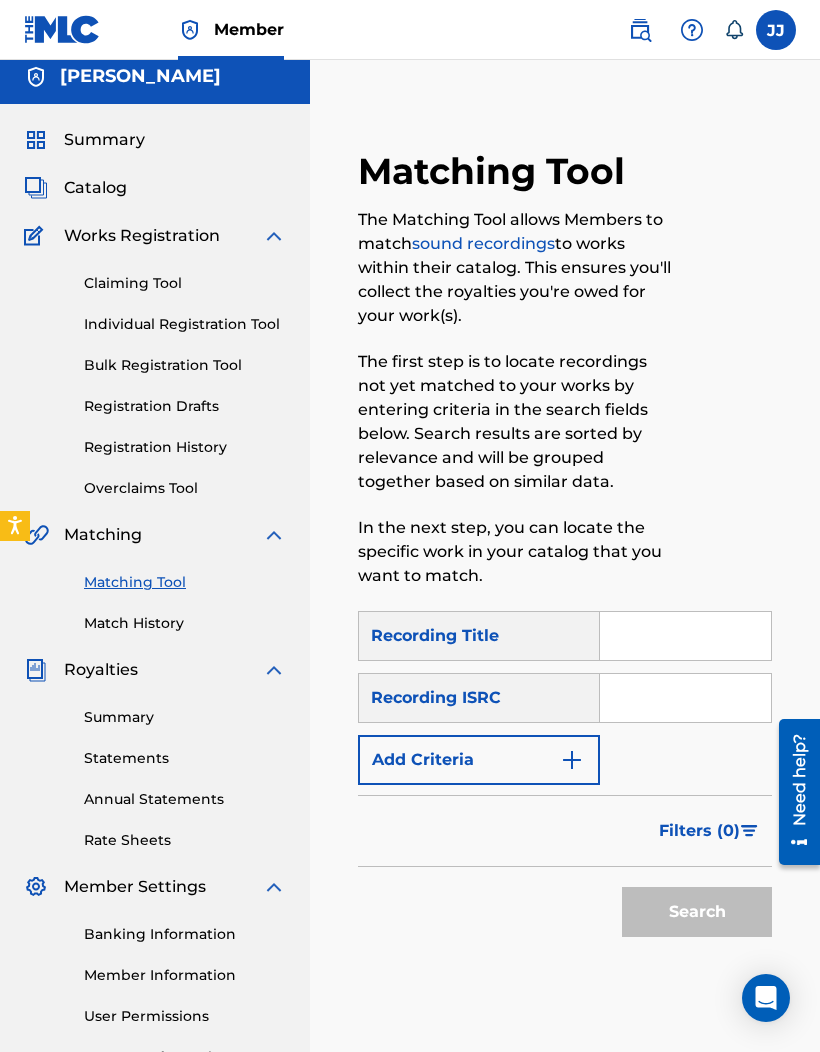click at bounding box center [685, 636] 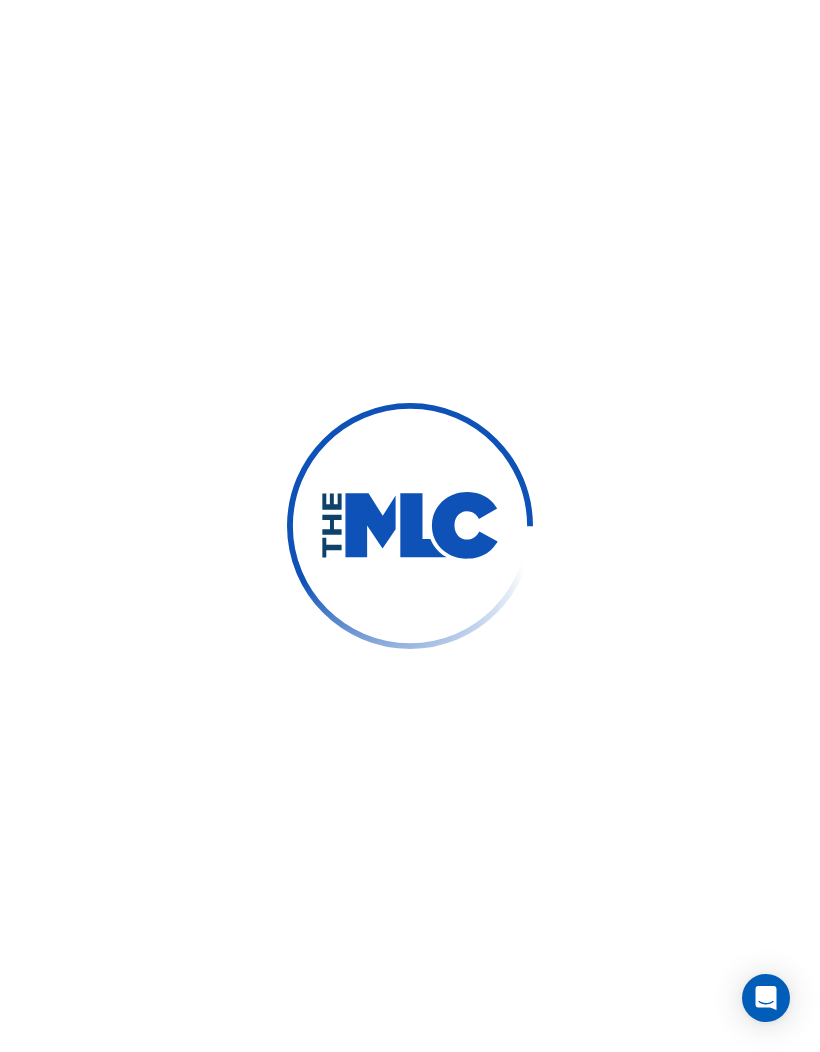scroll, scrollTop: 82, scrollLeft: 0, axis: vertical 